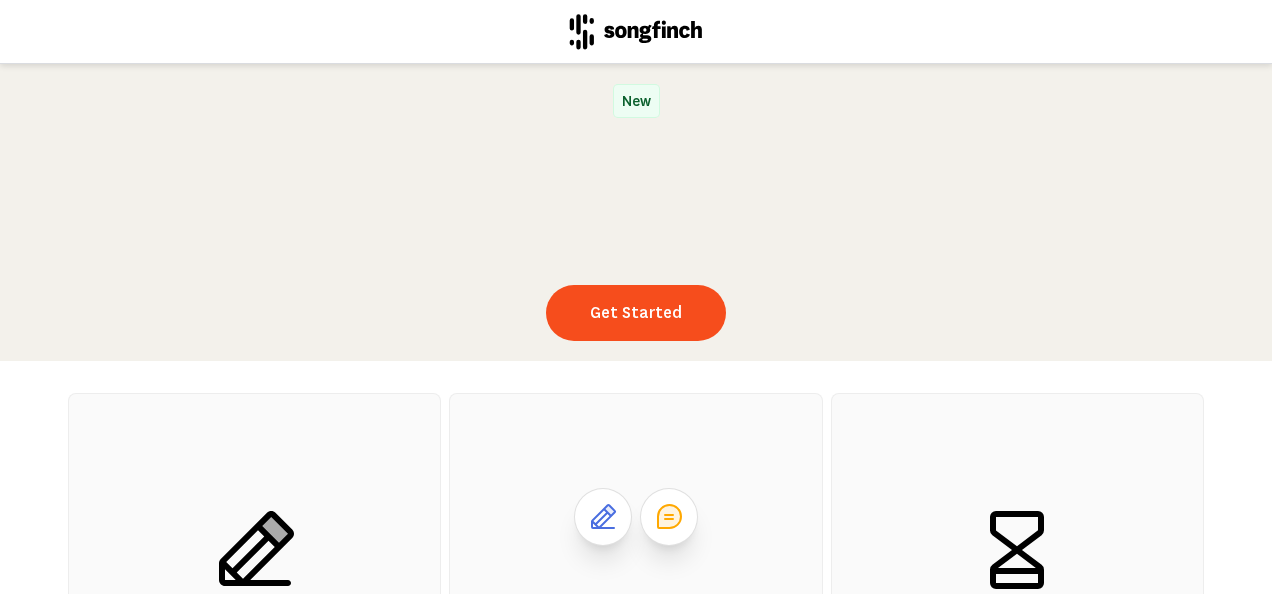 scroll, scrollTop: 0, scrollLeft: 0, axis: both 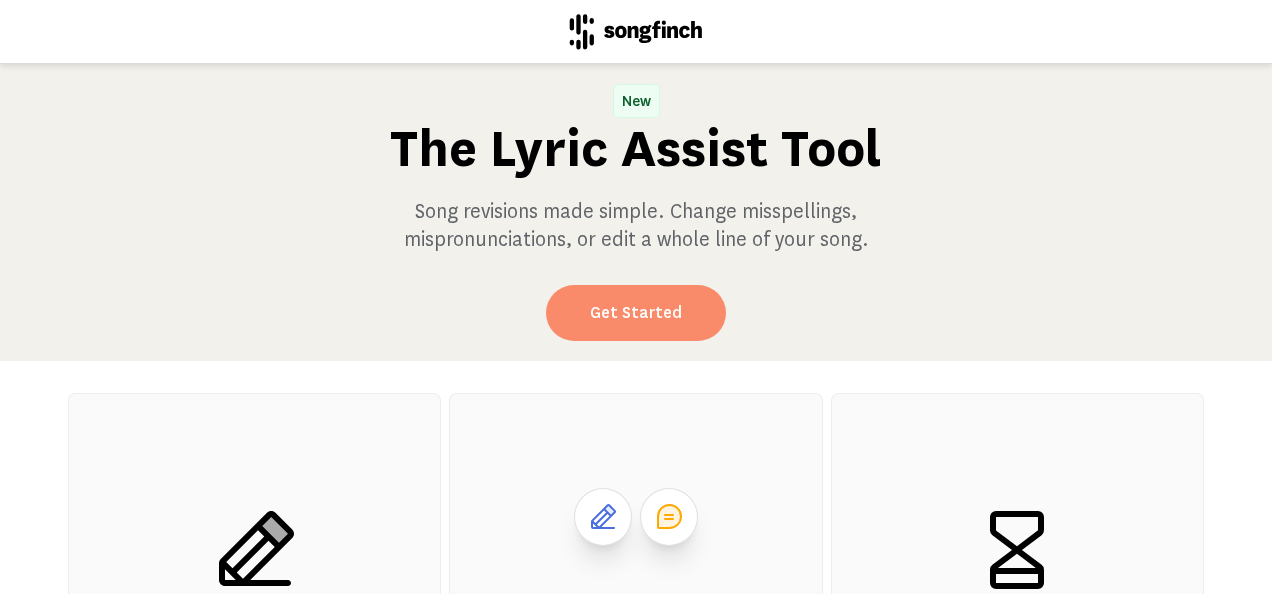 click on "Get Started" at bounding box center [636, 313] 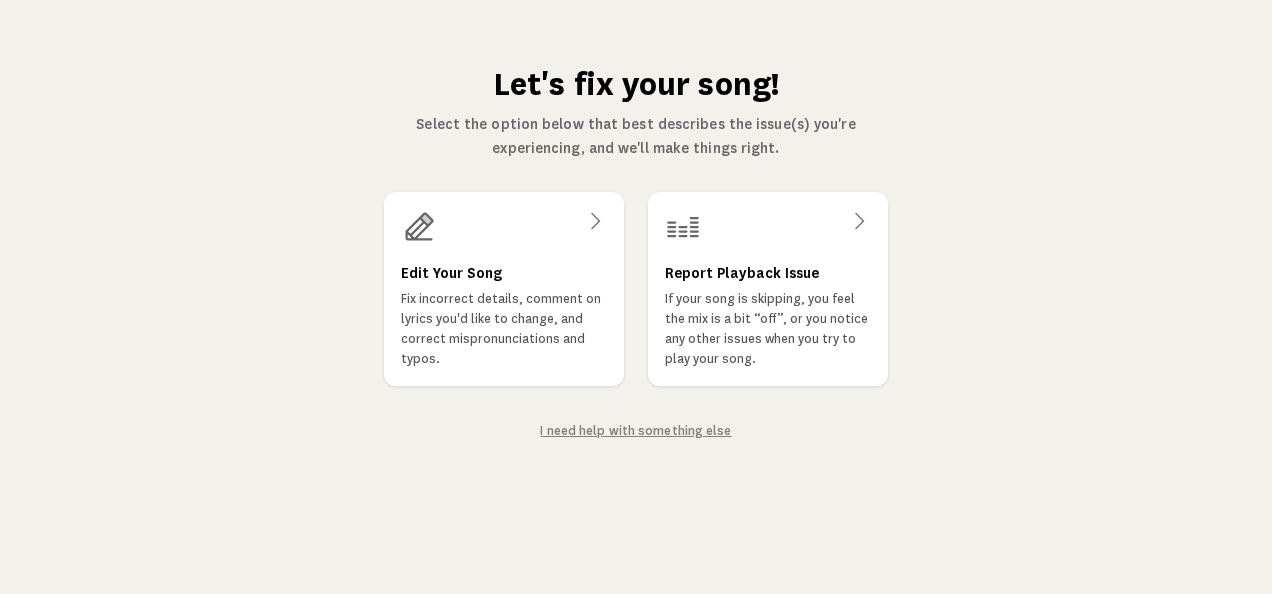 click on "Fix incorrect details, comment on lyrics you'd like to change, and correct mispronunciations and typos." at bounding box center [504, 329] 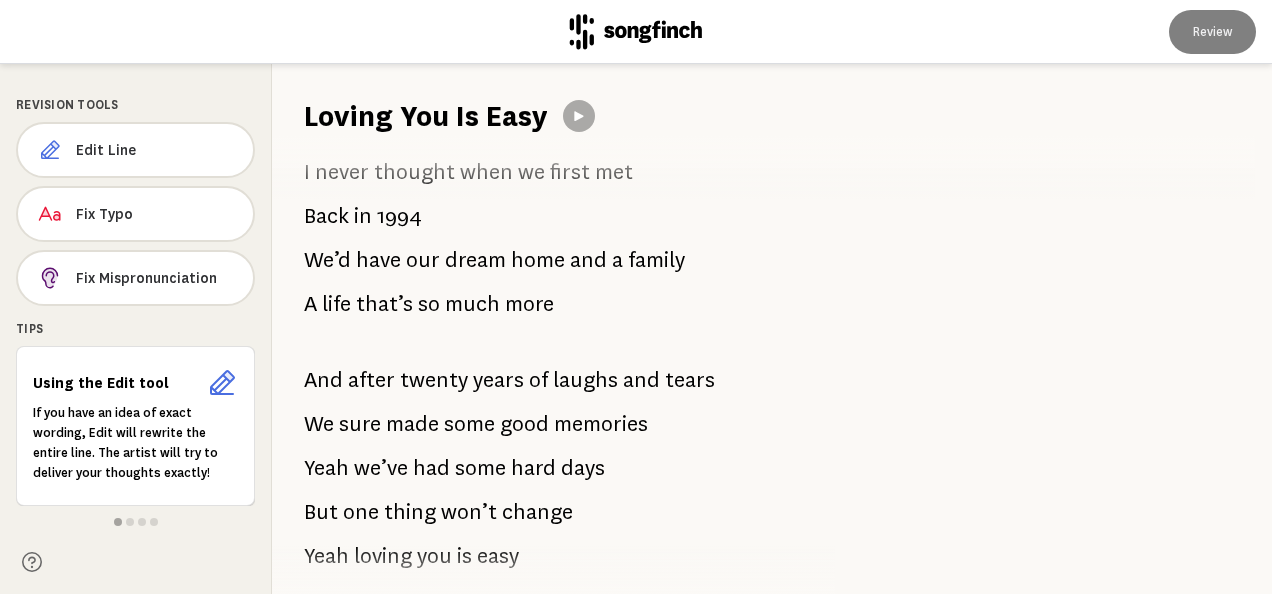 scroll, scrollTop: 14, scrollLeft: 0, axis: vertical 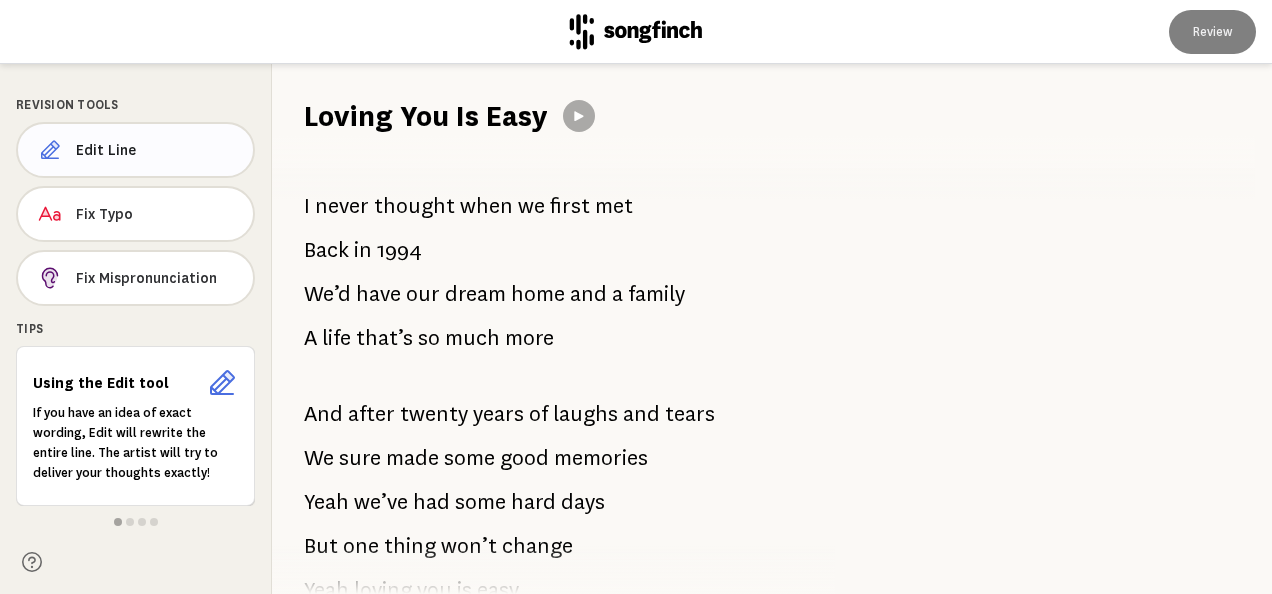 click on "Edit Line" at bounding box center (135, 150) 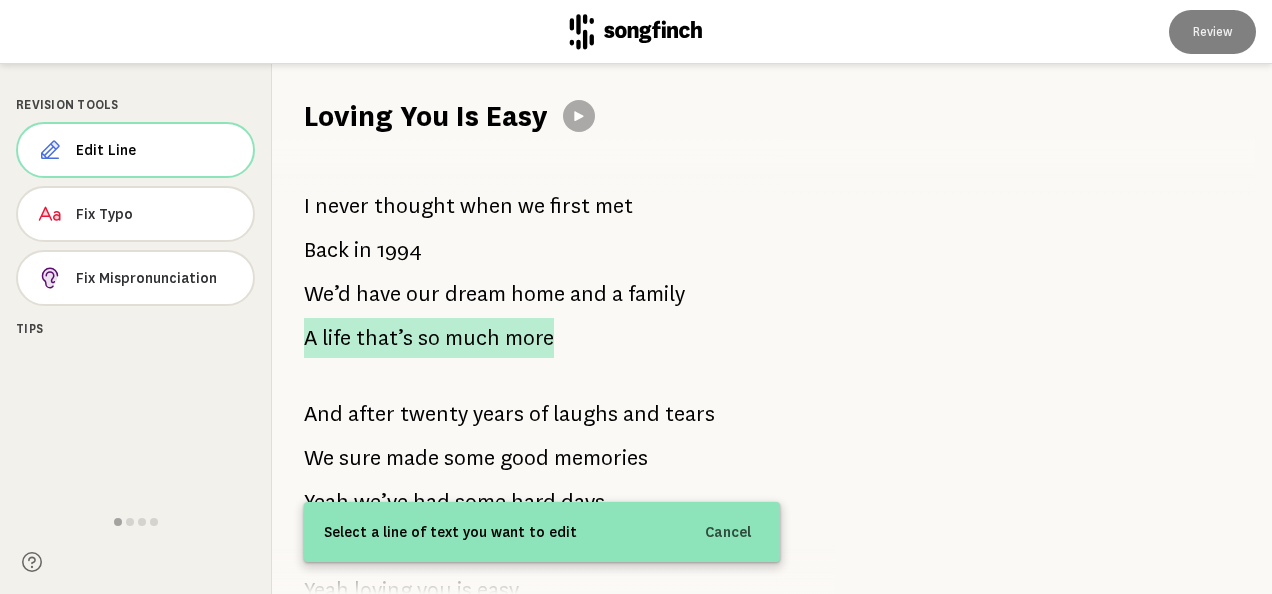 click on "so" at bounding box center [429, 338] 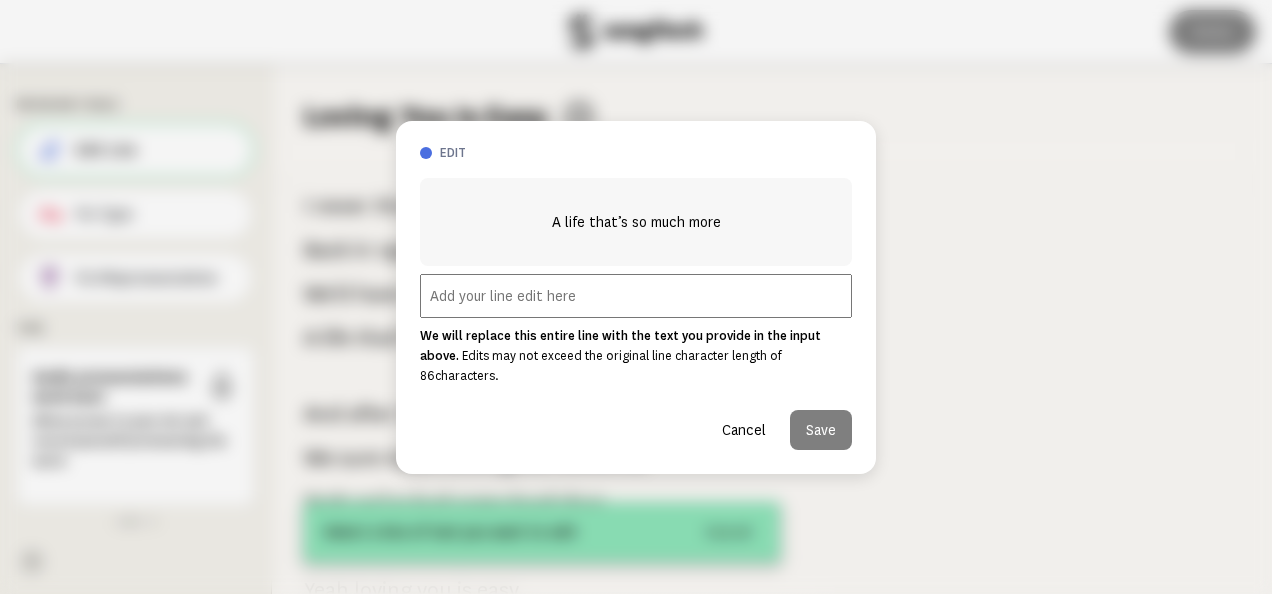 click at bounding box center (636, 296) 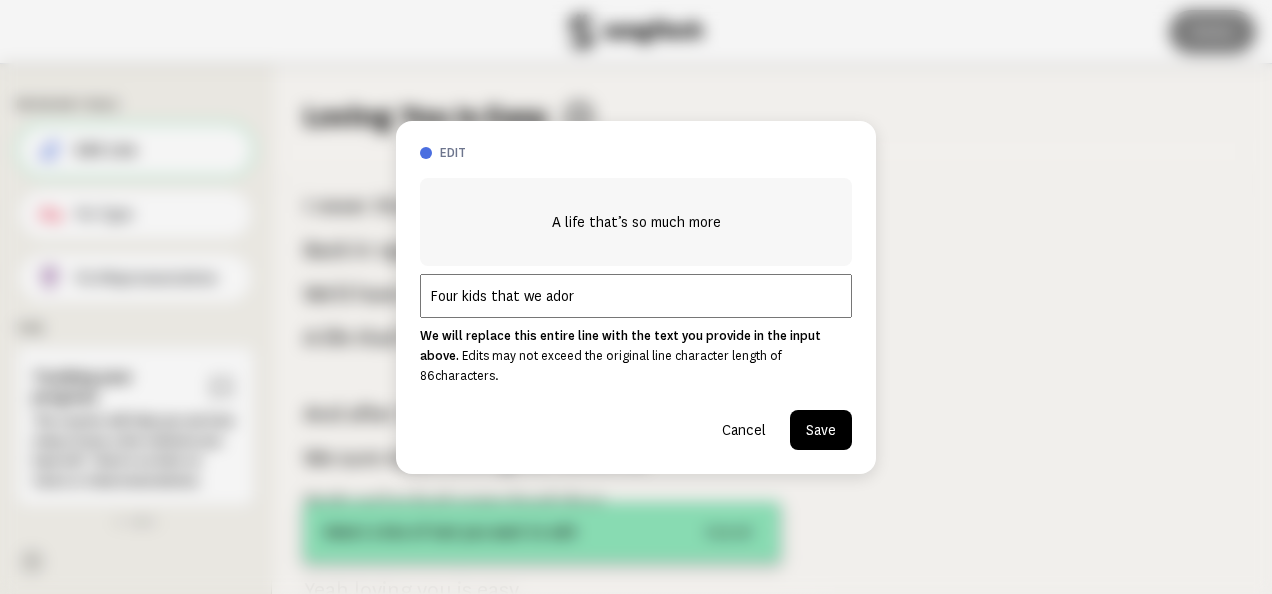 type on "Four kids that we adore" 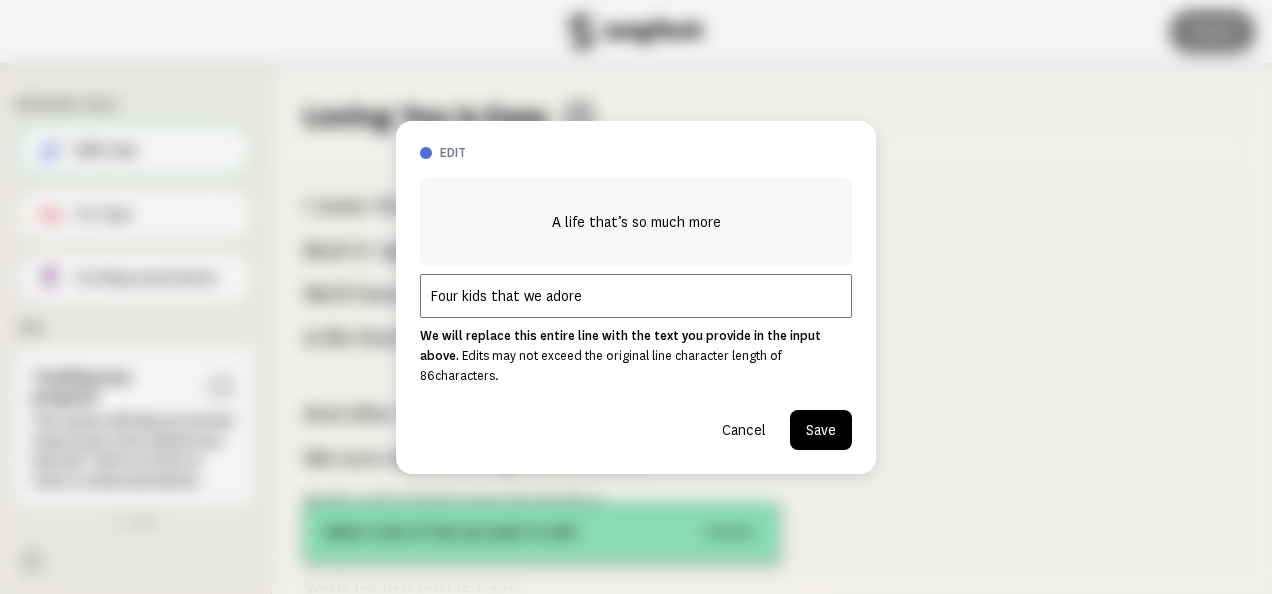 click on "Save" at bounding box center (821, 430) 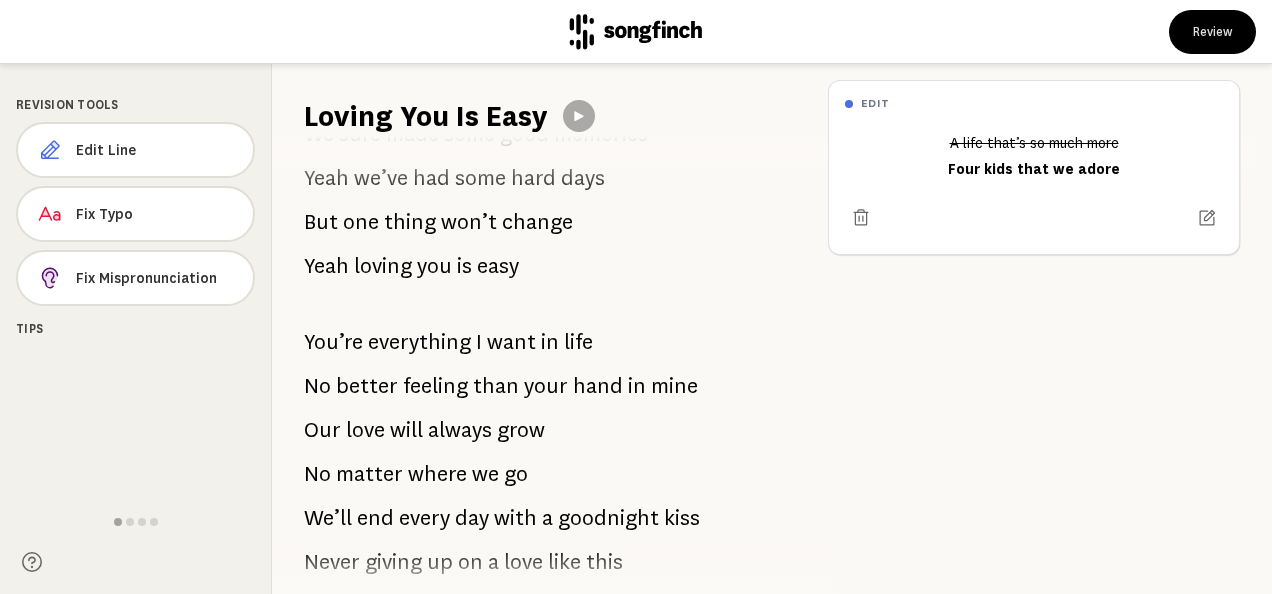 scroll, scrollTop: 339, scrollLeft: 0, axis: vertical 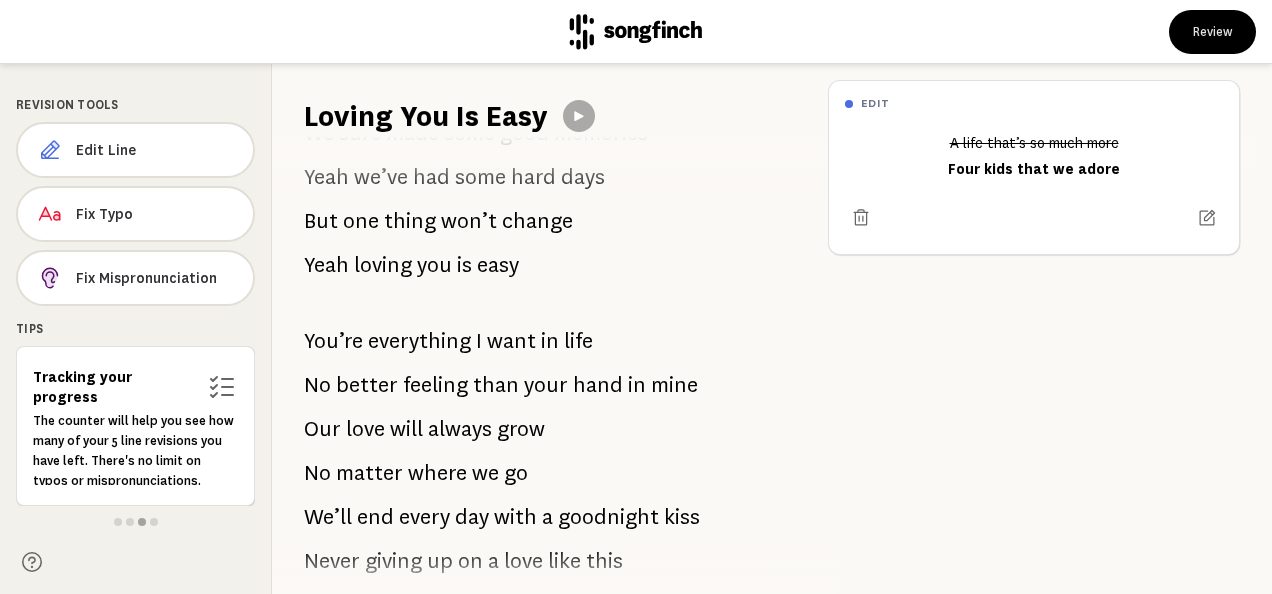 click on "grow" at bounding box center [521, 429] 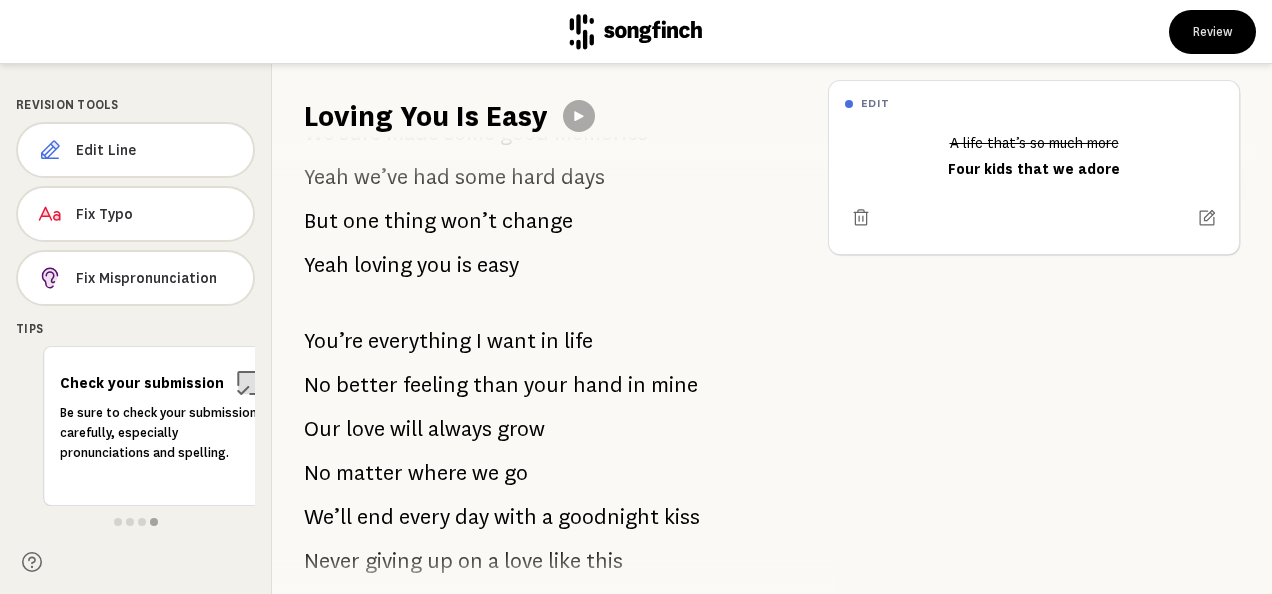 click on "grow" at bounding box center [521, 429] 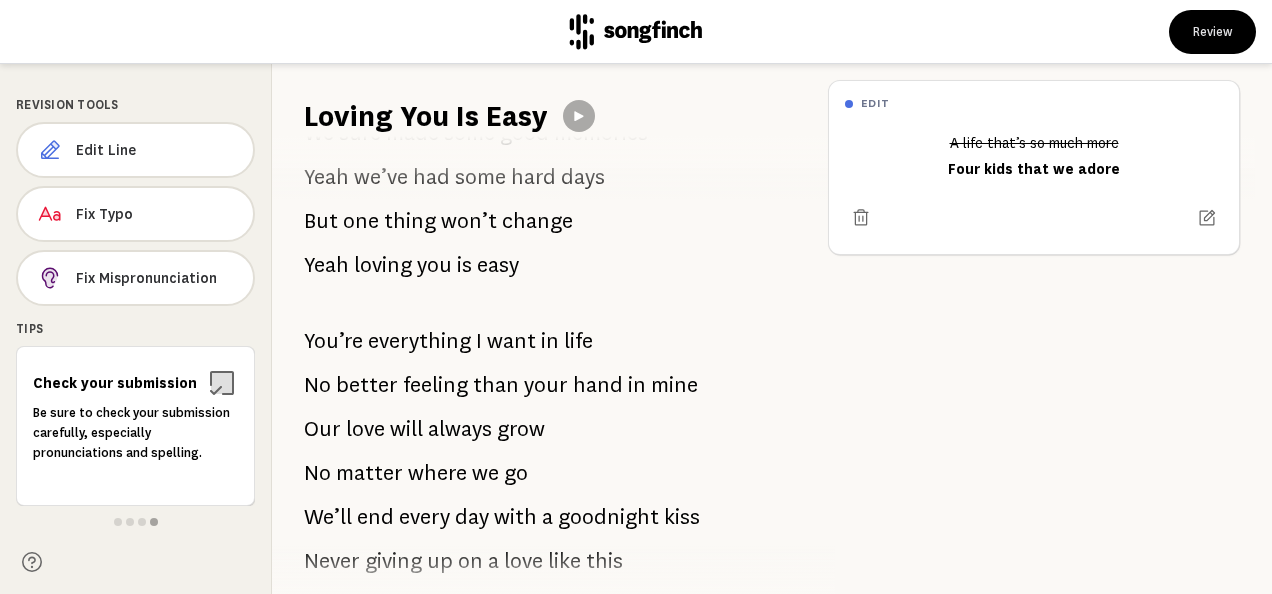 click on "grow" at bounding box center [521, 429] 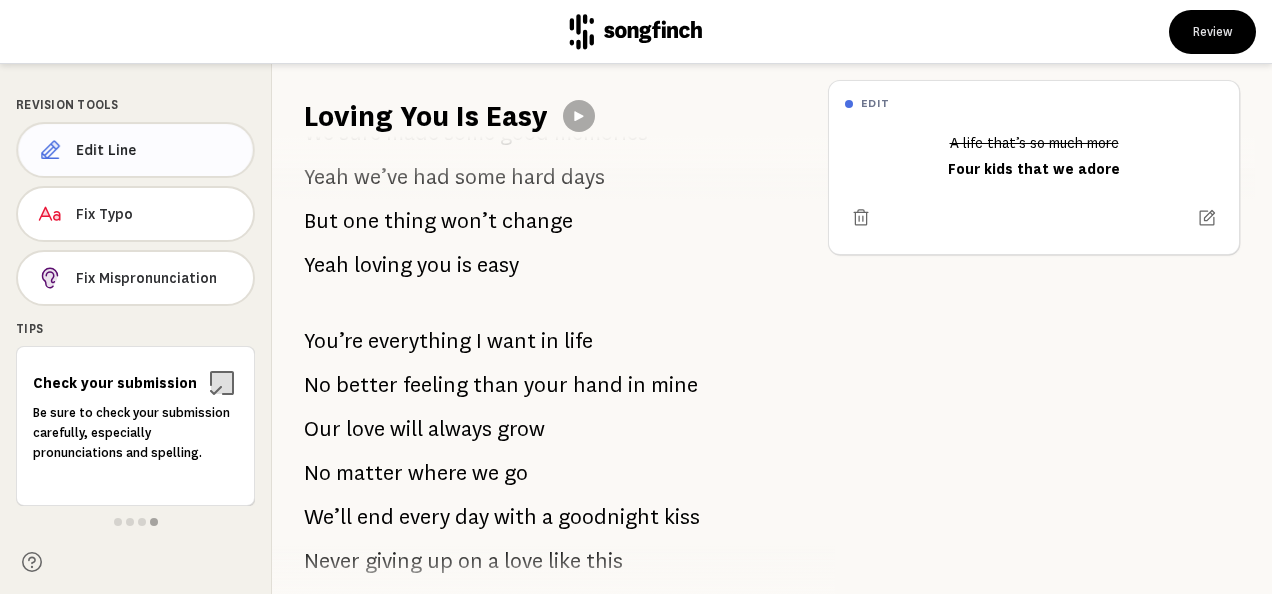 click on "Edit Line" at bounding box center (156, 150) 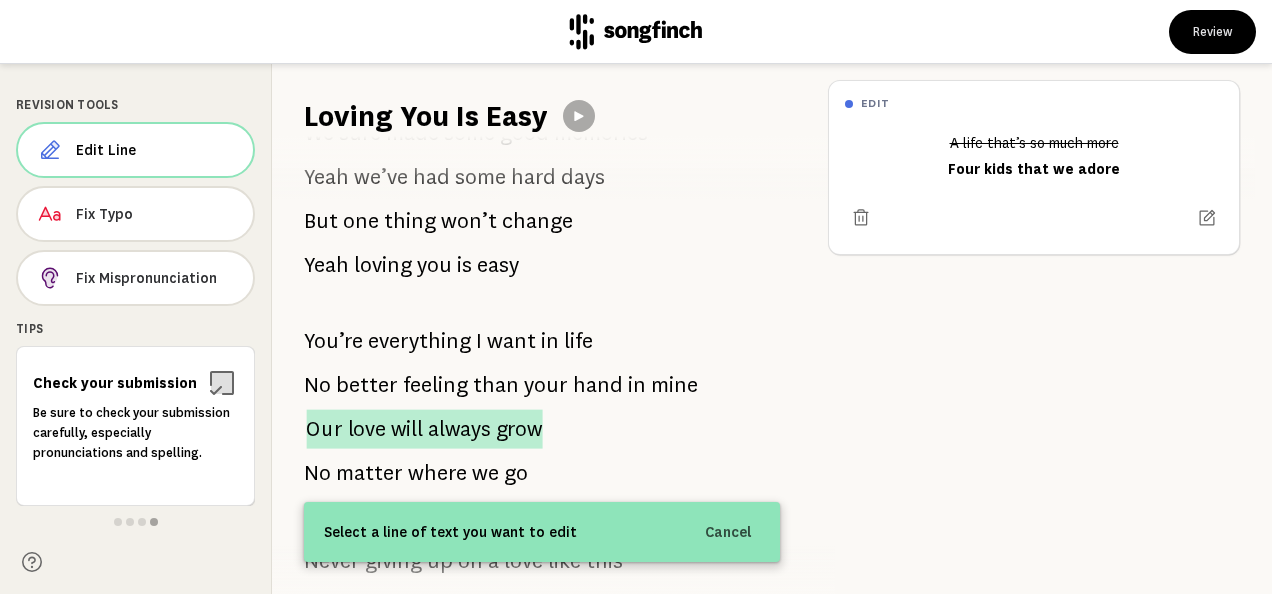 click on "grow" at bounding box center (519, 428) 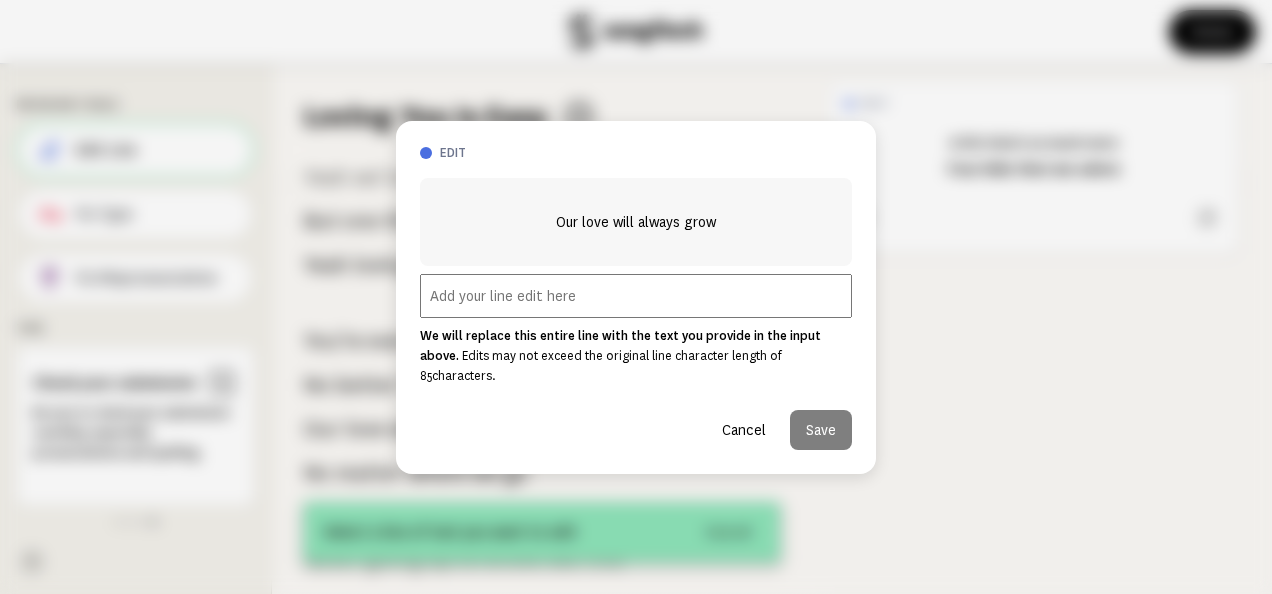 click at bounding box center (636, 296) 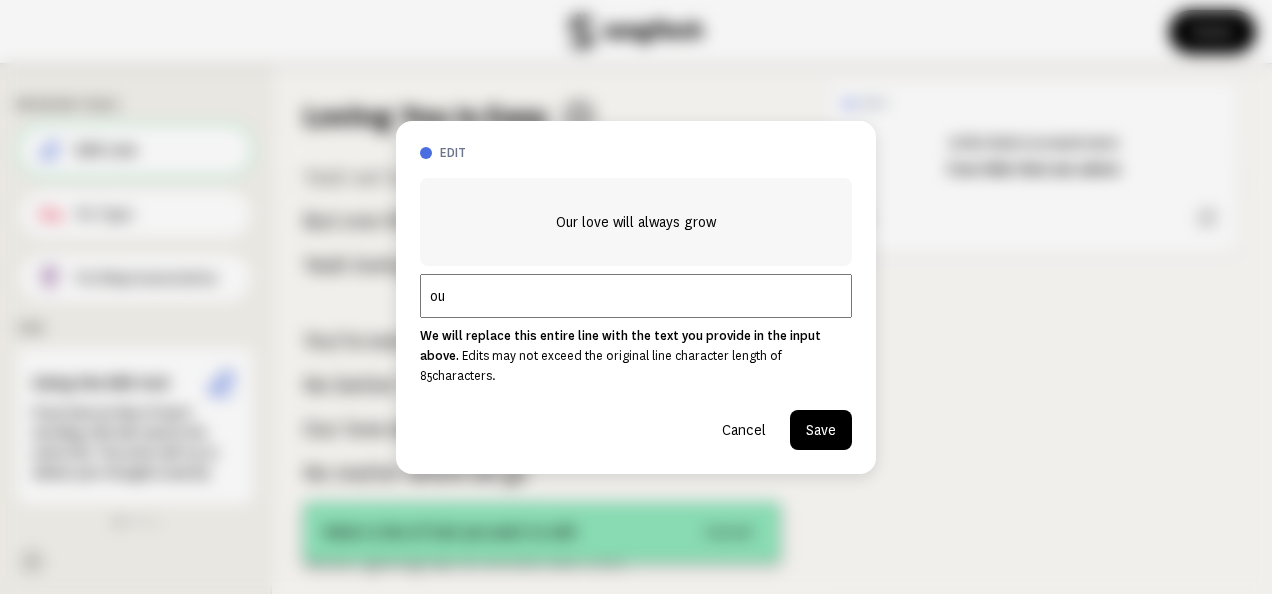 type on "o" 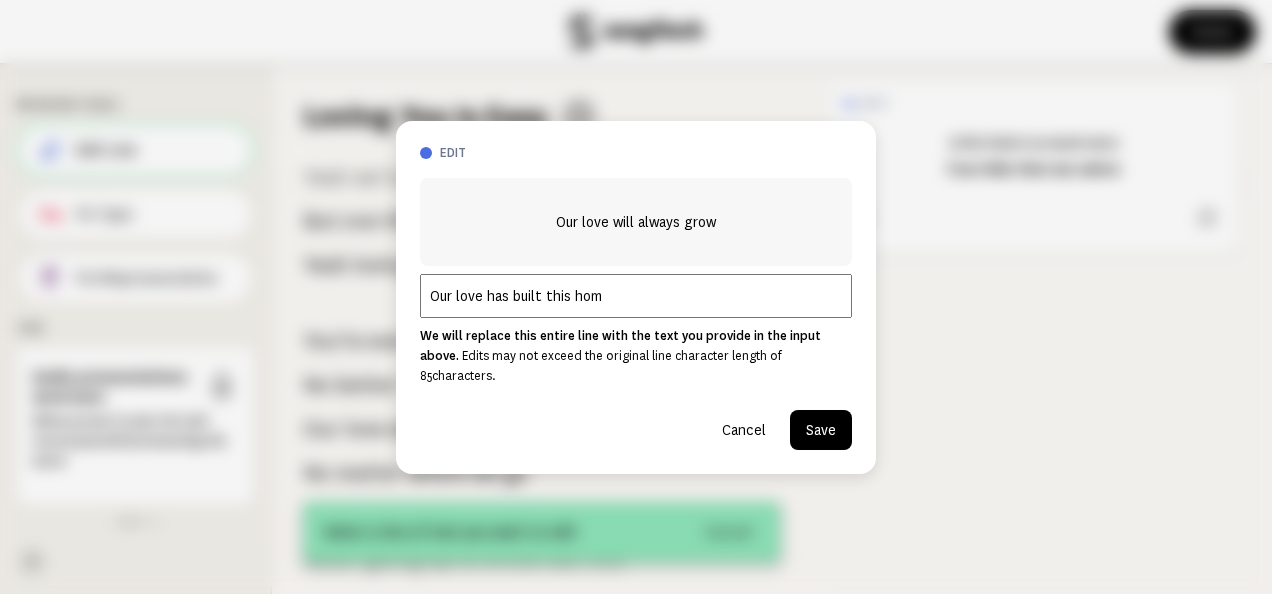 type on "Our love has built this home" 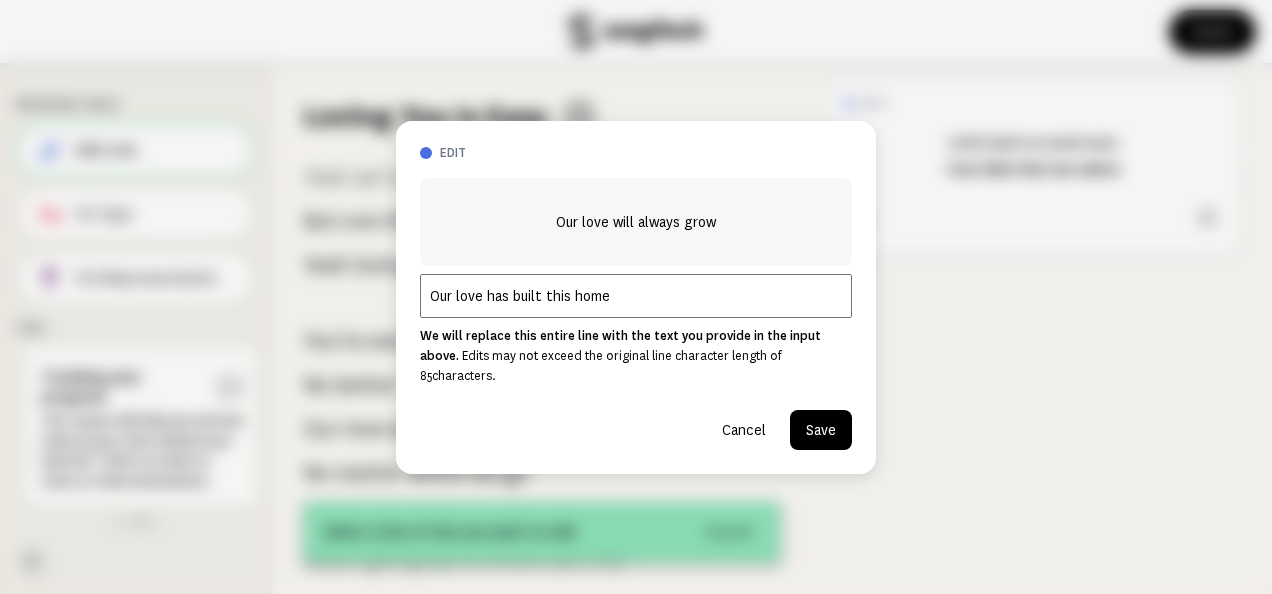 click on "Save" at bounding box center [821, 430] 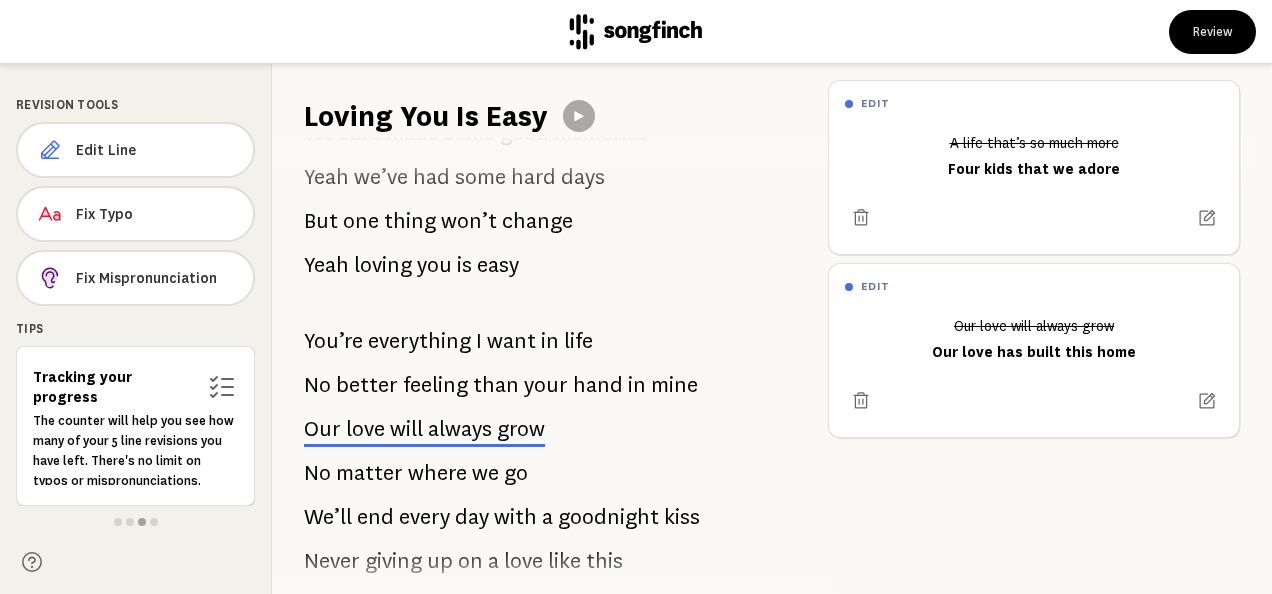 click on "where" at bounding box center (437, 473) 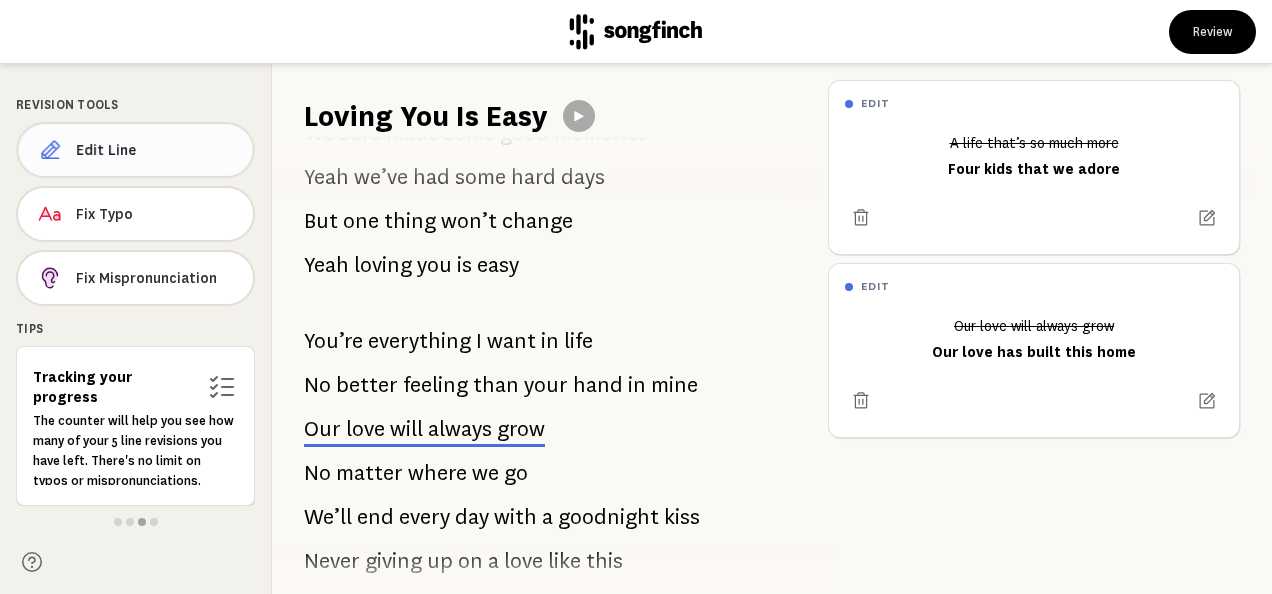 click on "Edit Line" at bounding box center (156, 150) 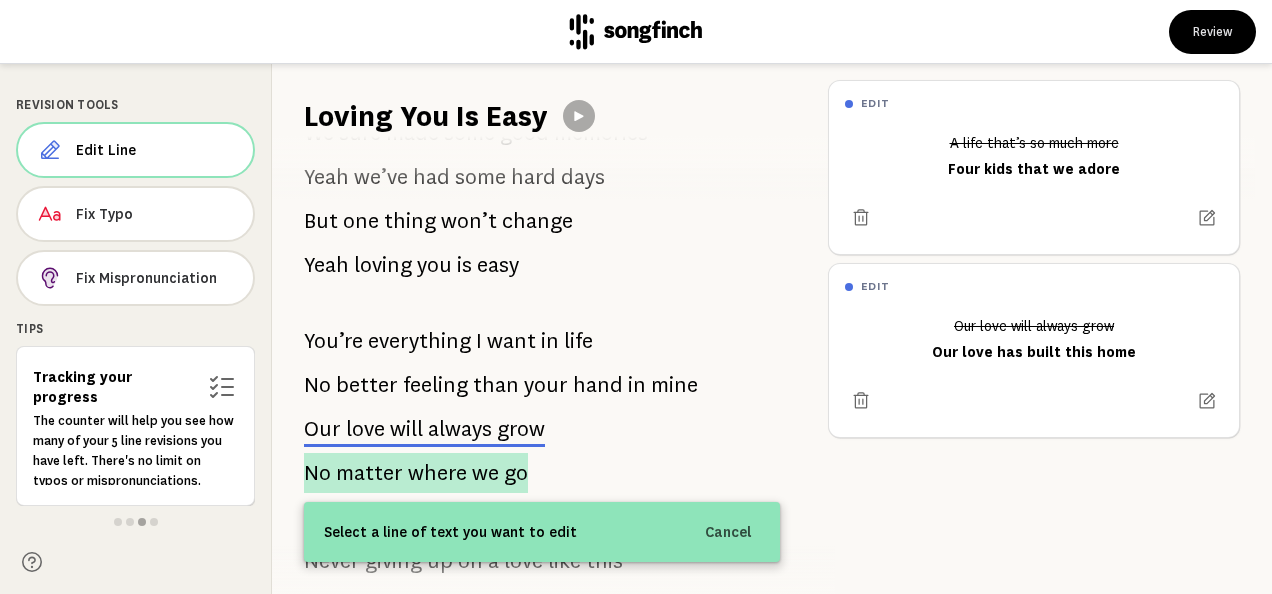 click on "matter" at bounding box center [369, 473] 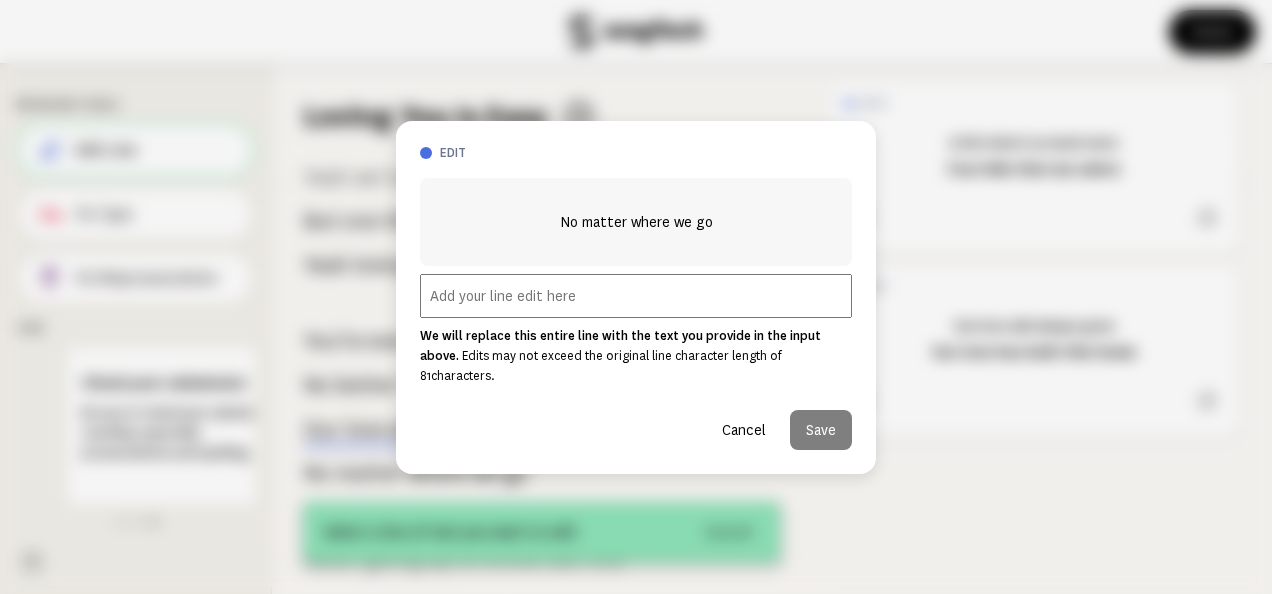click at bounding box center [636, 296] 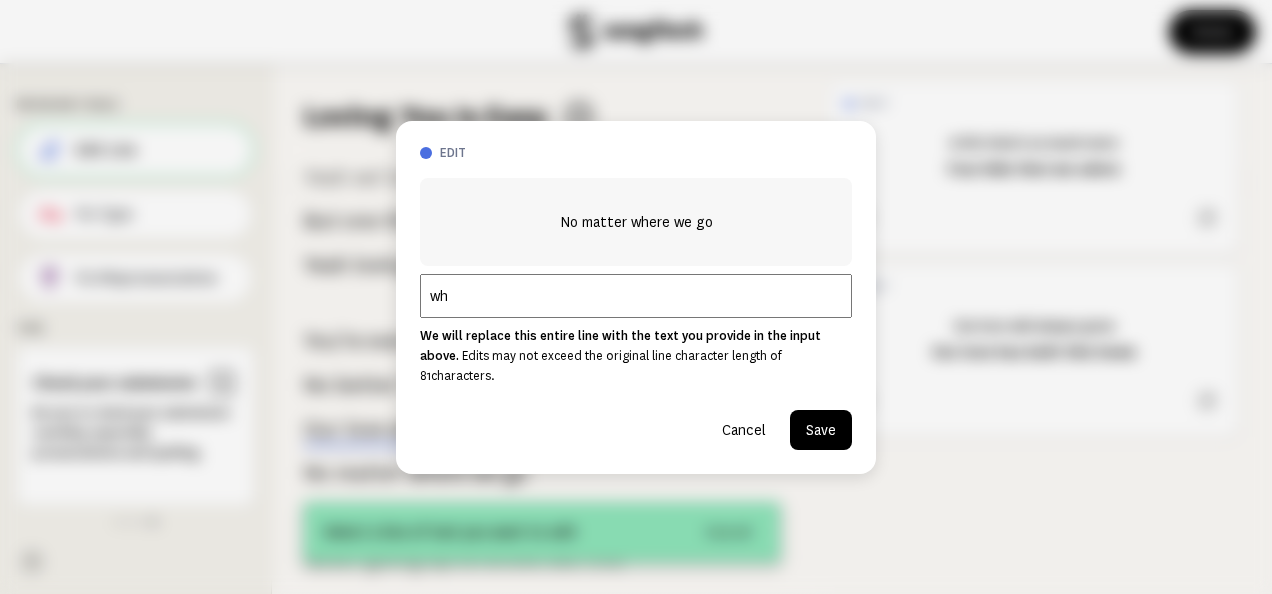 type on "w" 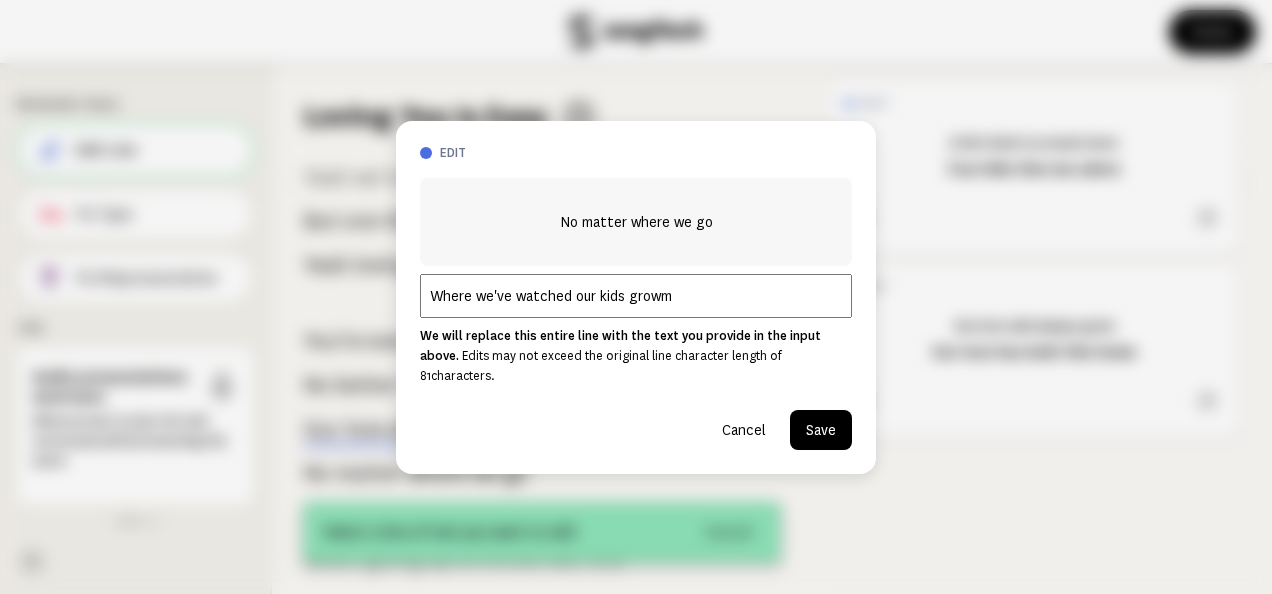 type on "Where we've watched our kids grow" 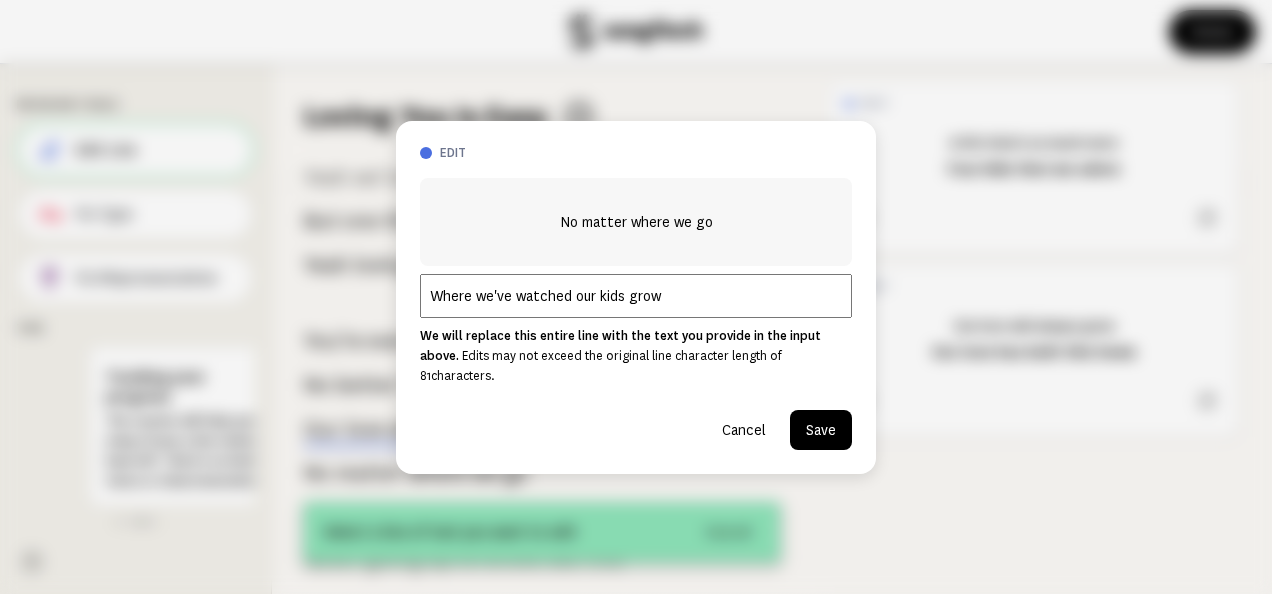 click on "Save" at bounding box center [821, 430] 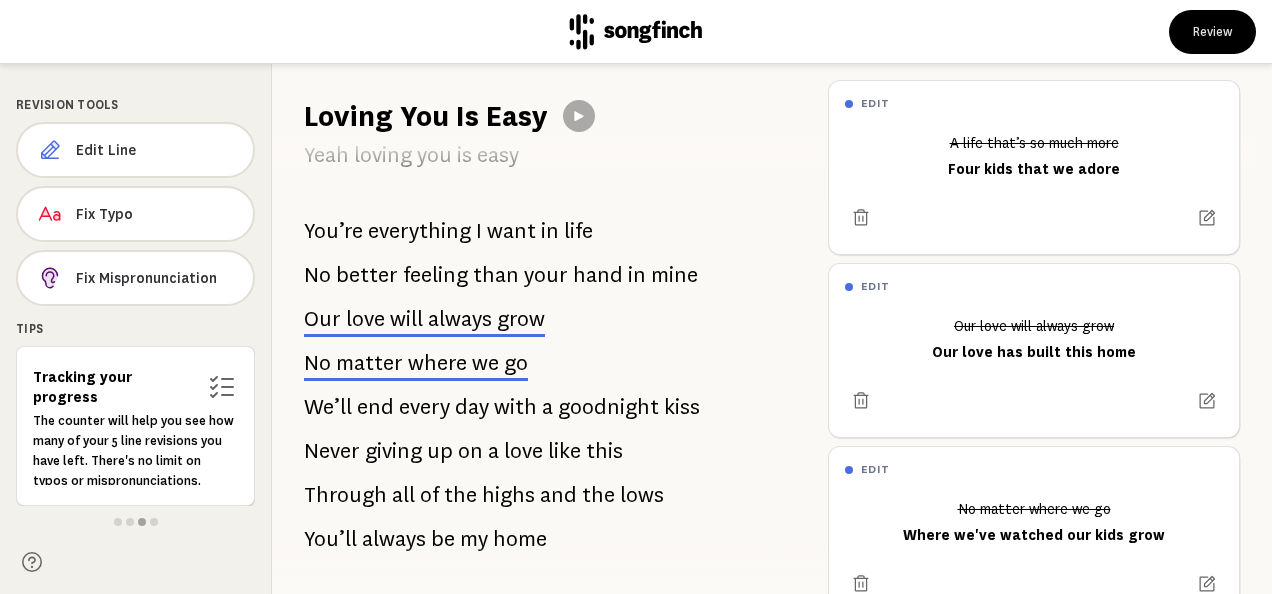 scroll, scrollTop: 450, scrollLeft: 0, axis: vertical 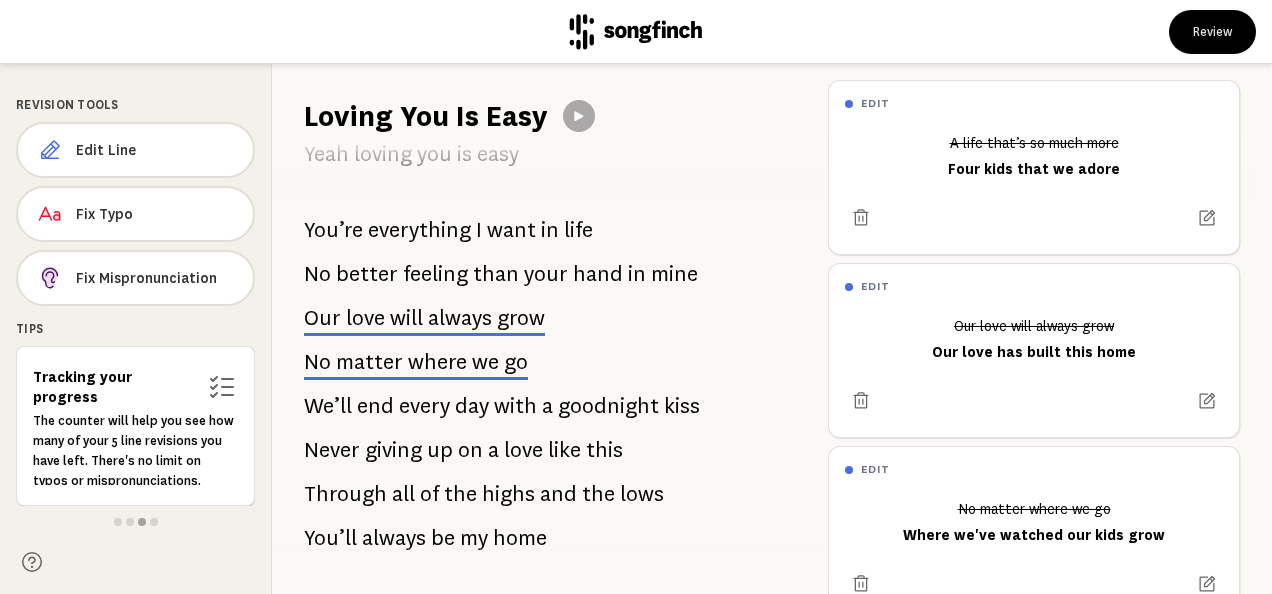 click on "We’ll" at bounding box center (328, 406) 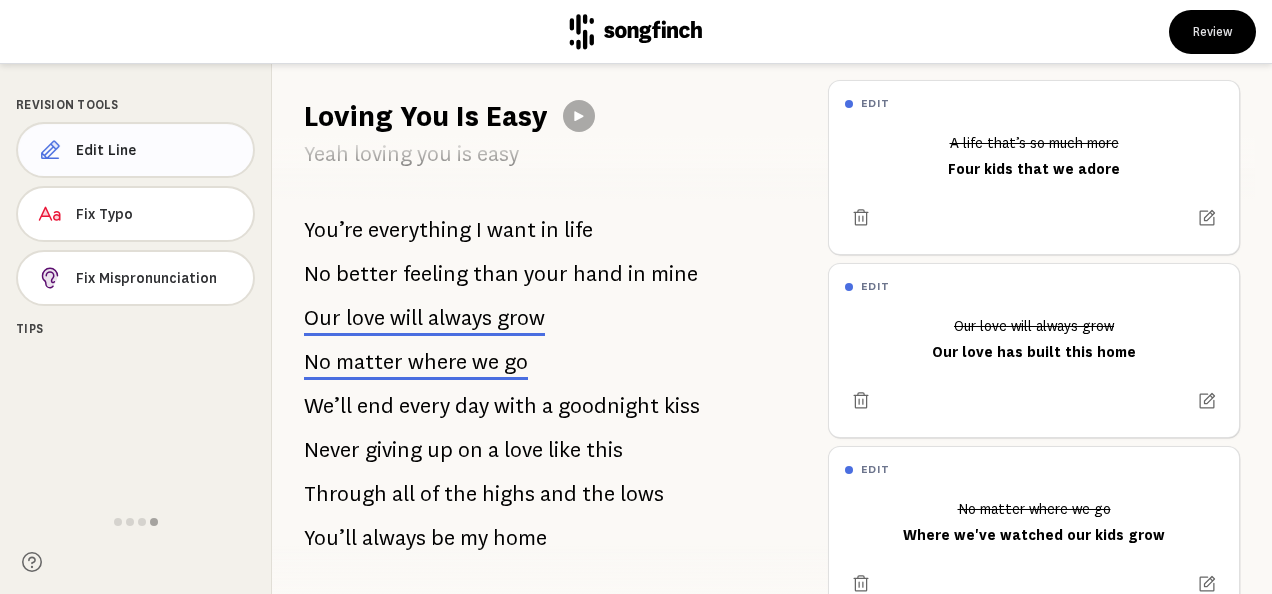 click on "Edit Line" at bounding box center (156, 150) 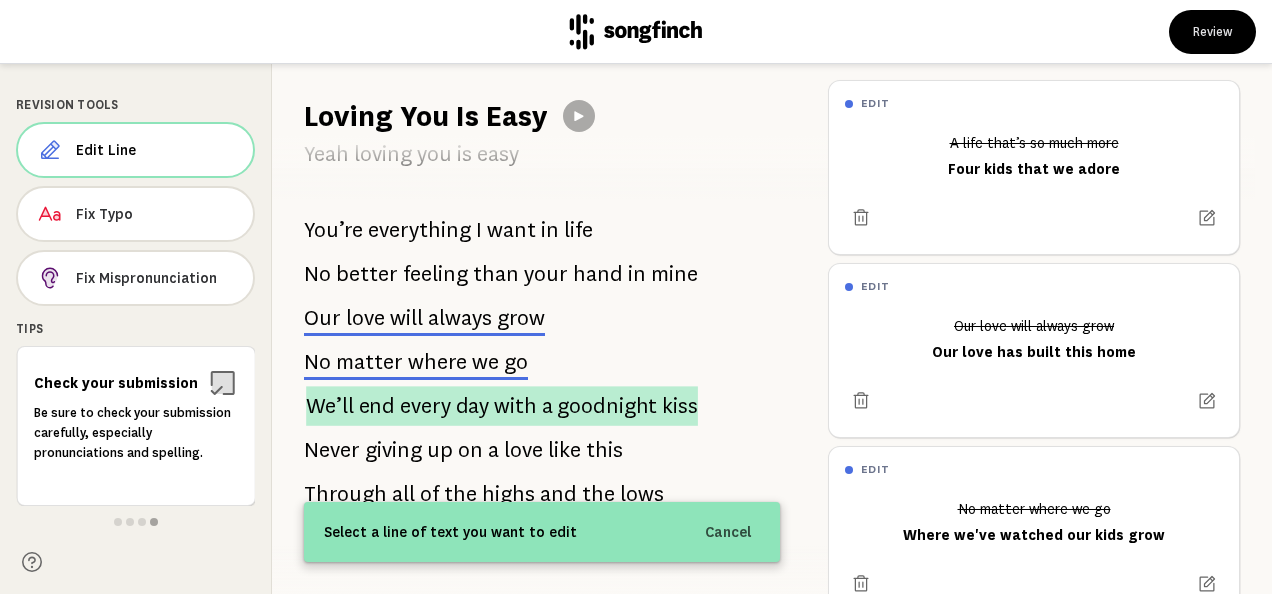 click on "end" at bounding box center (377, 406) 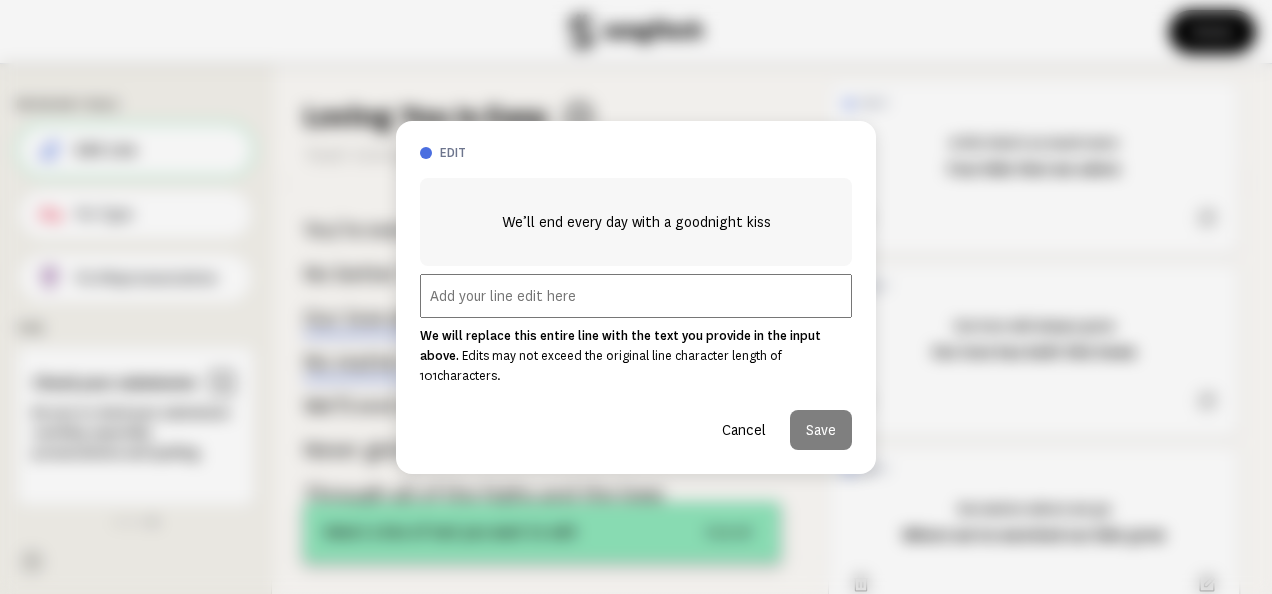 click at bounding box center [636, 296] 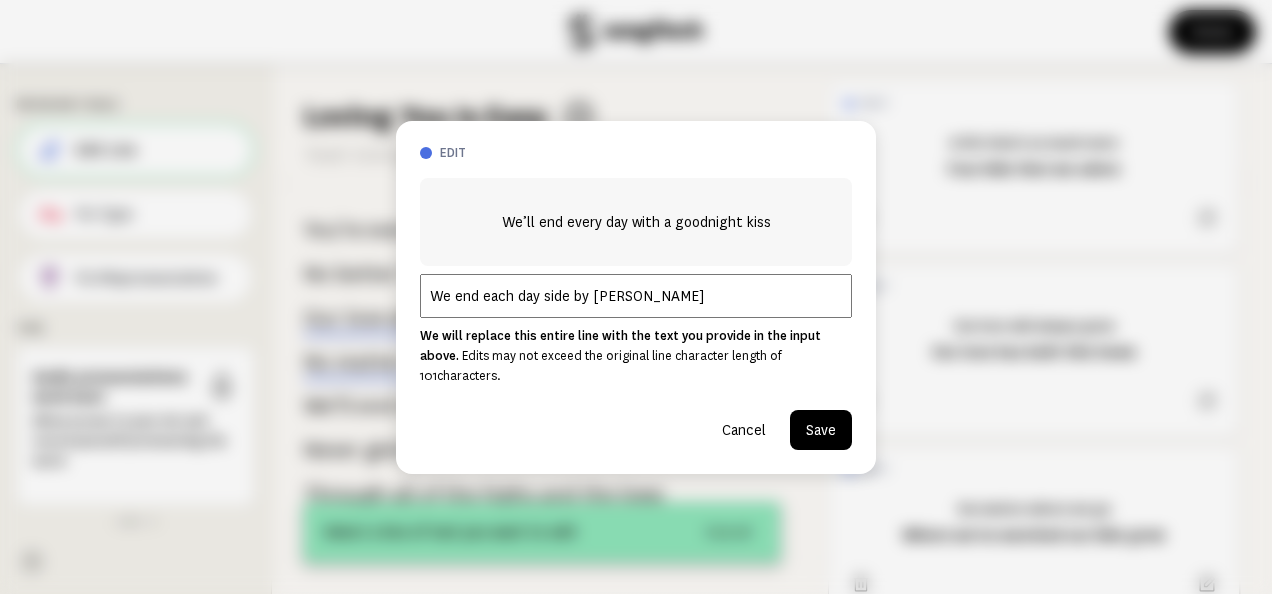 type on "We end each day side by side" 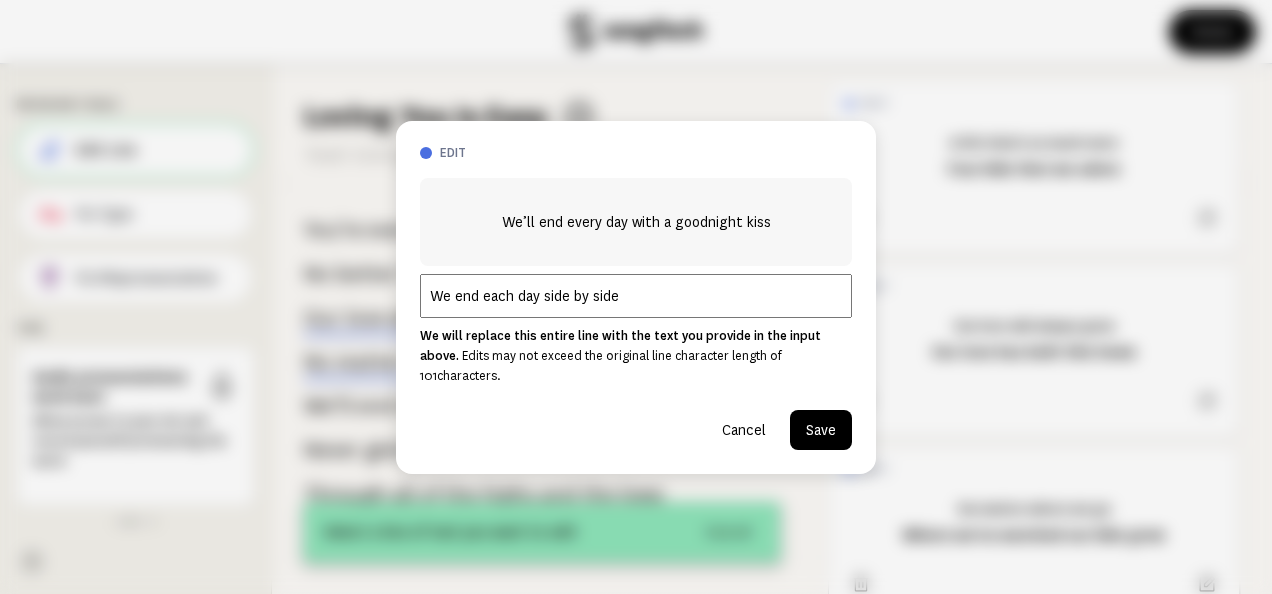 click on "Save" at bounding box center [821, 430] 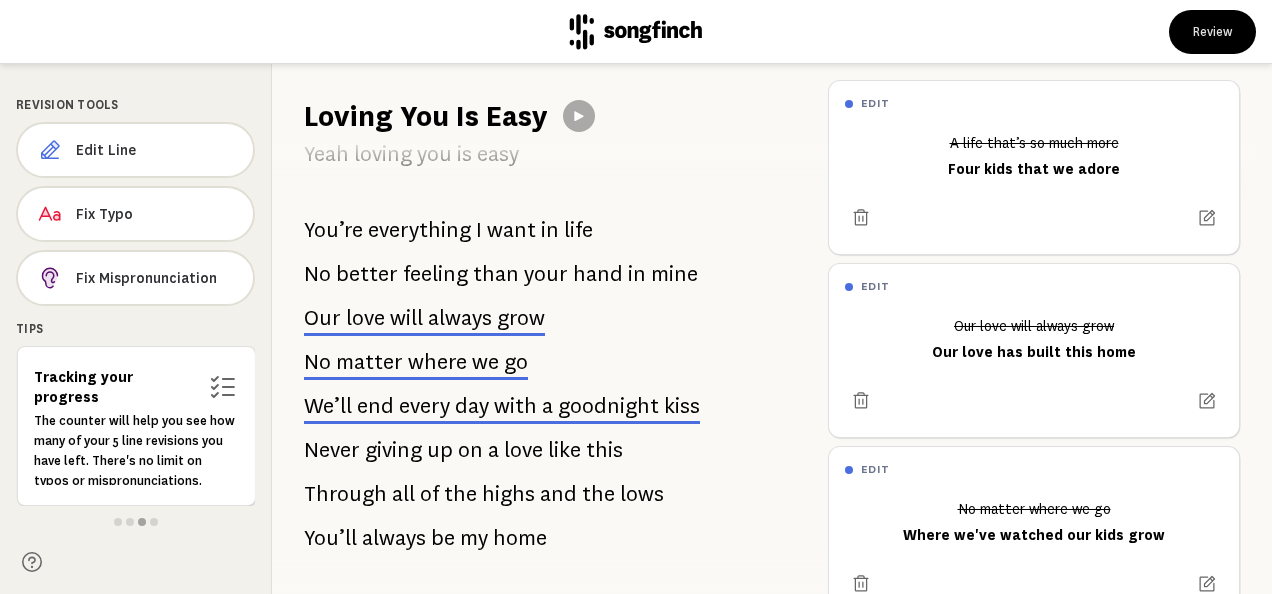 click on "Never" at bounding box center (332, 450) 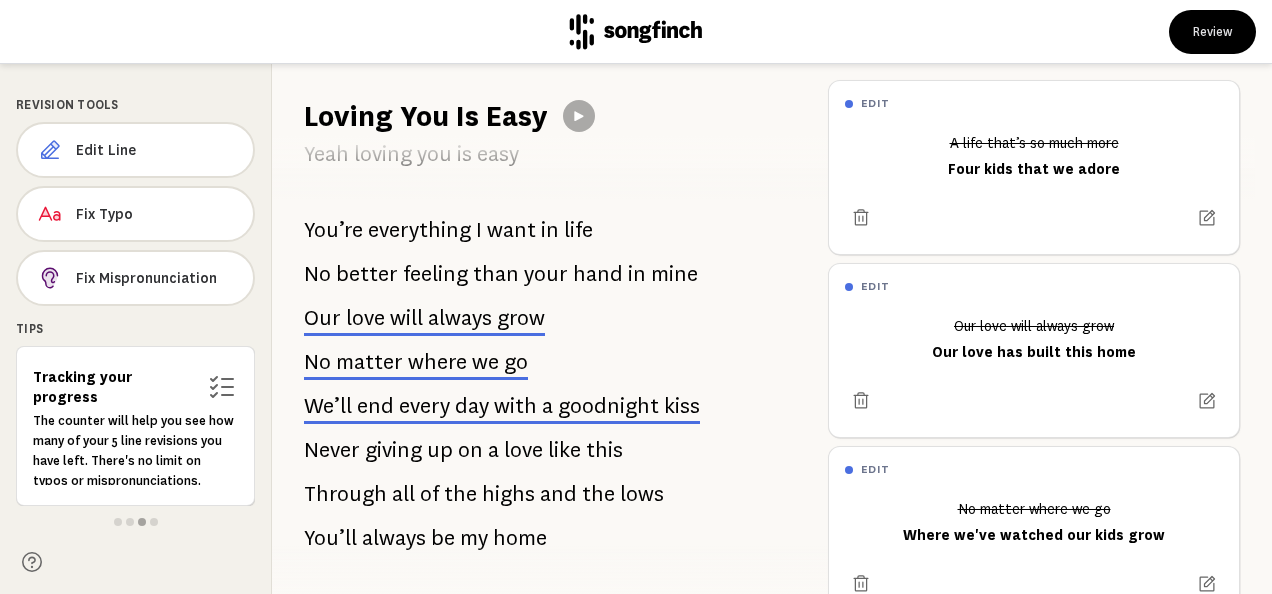 click on "all" at bounding box center (403, 494) 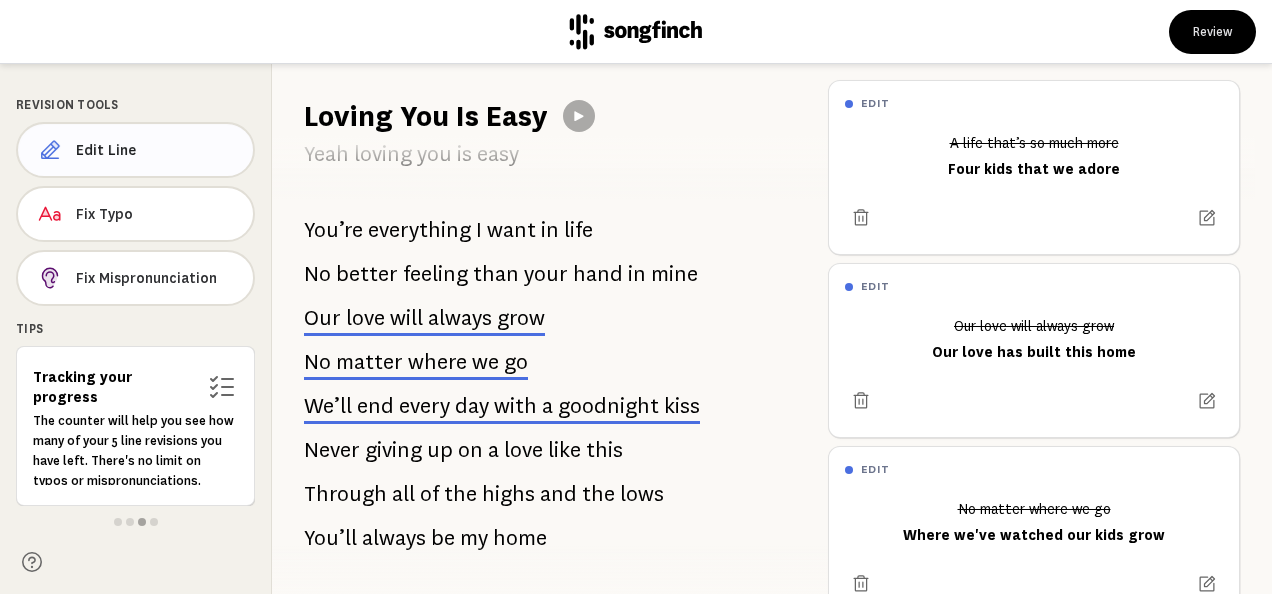 click on "Edit Line" at bounding box center [156, 150] 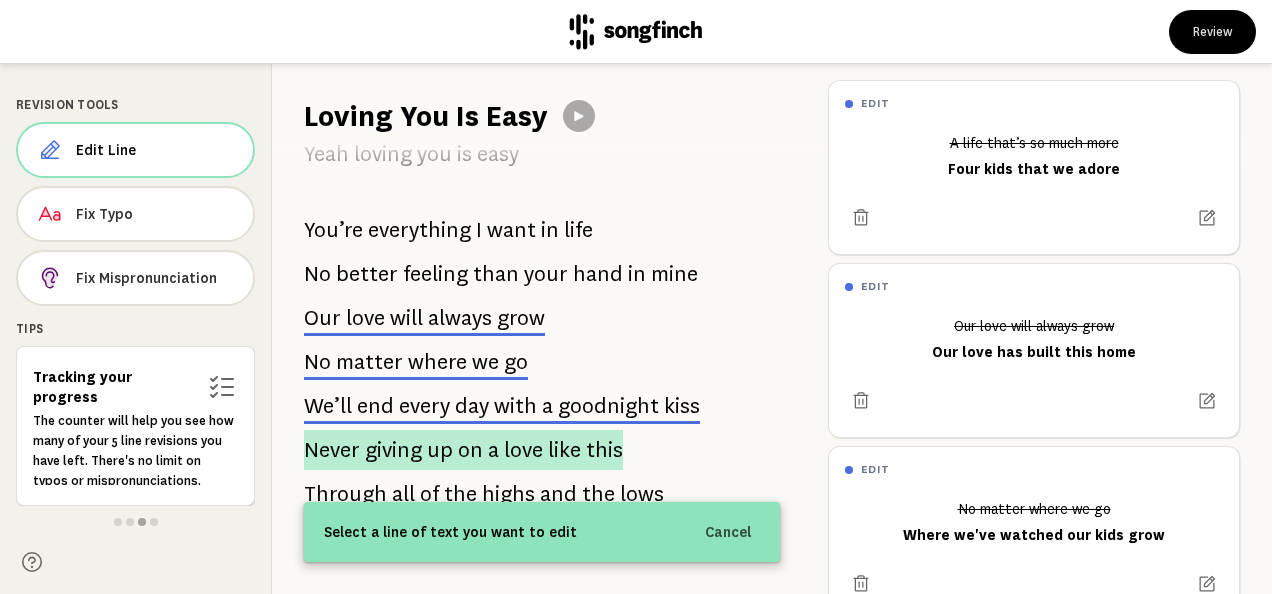 click on "giving" at bounding box center (393, 450) 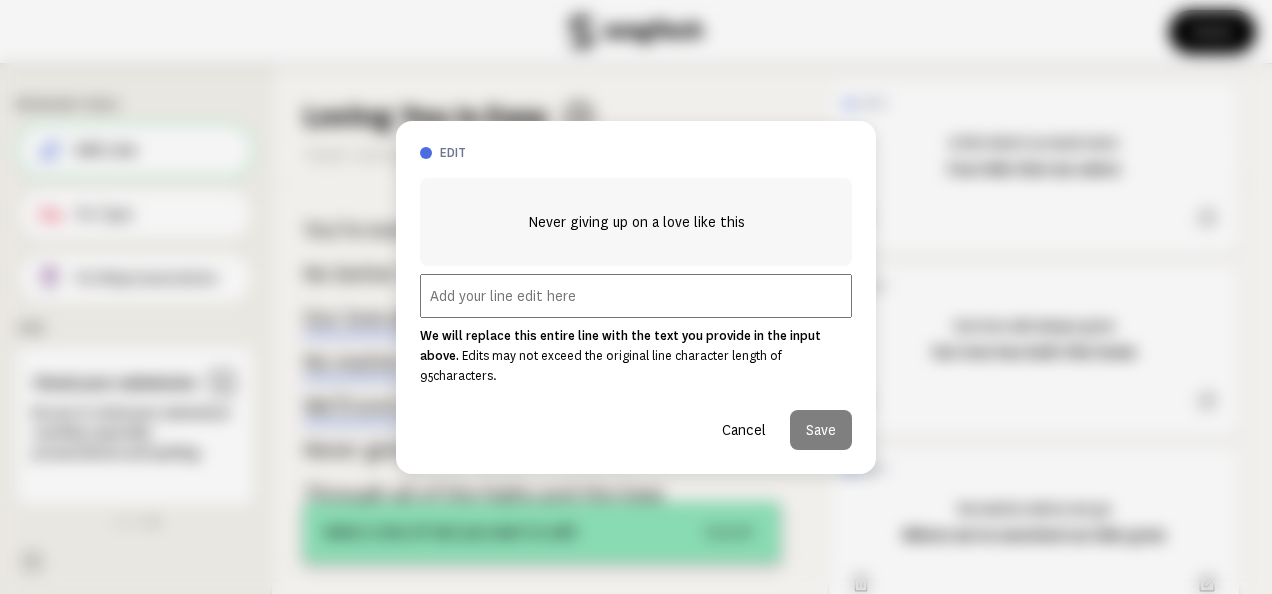 click at bounding box center (636, 296) 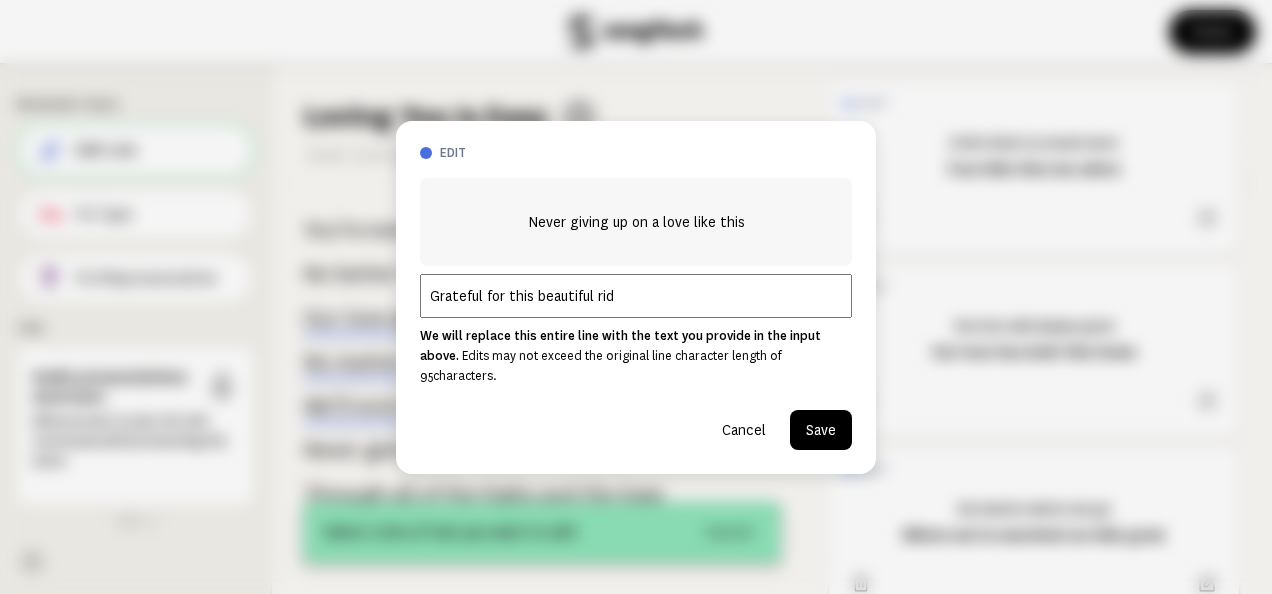 type on "Grateful for this beautiful ride" 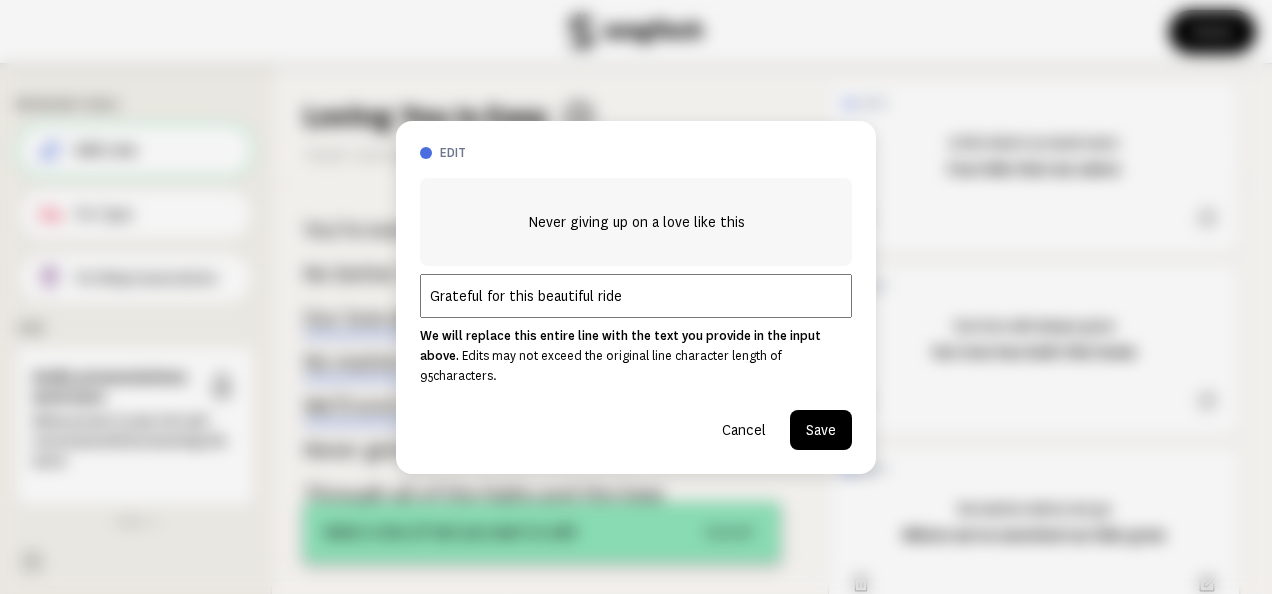 click on "Save" at bounding box center (821, 430) 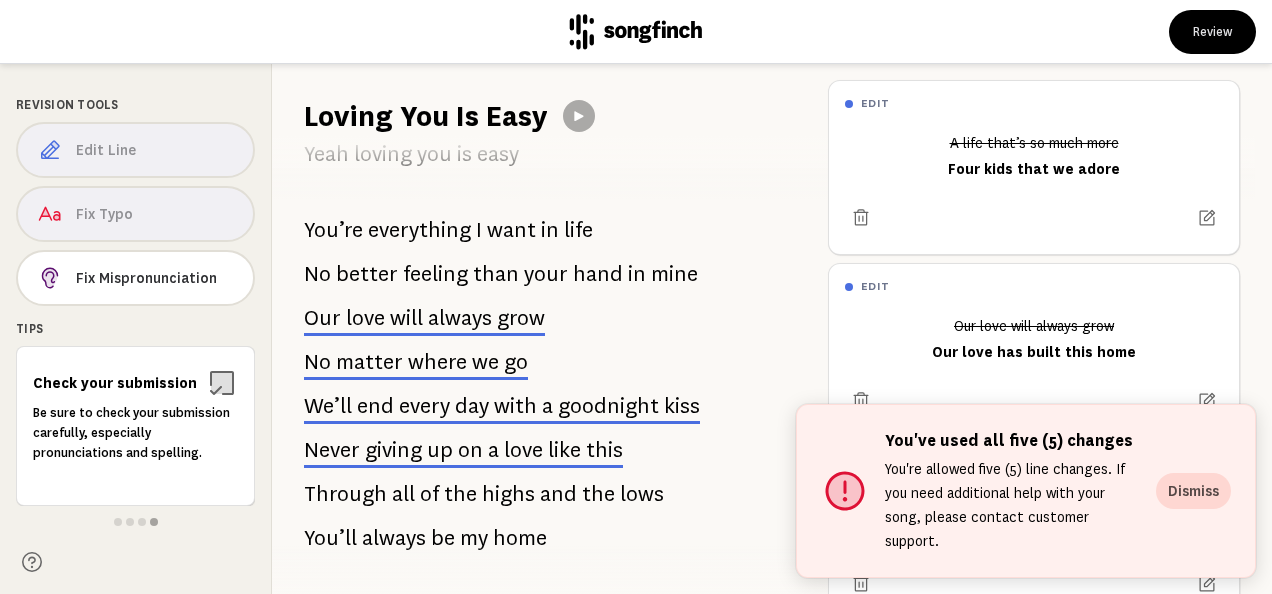 click on "love" at bounding box center [365, 318] 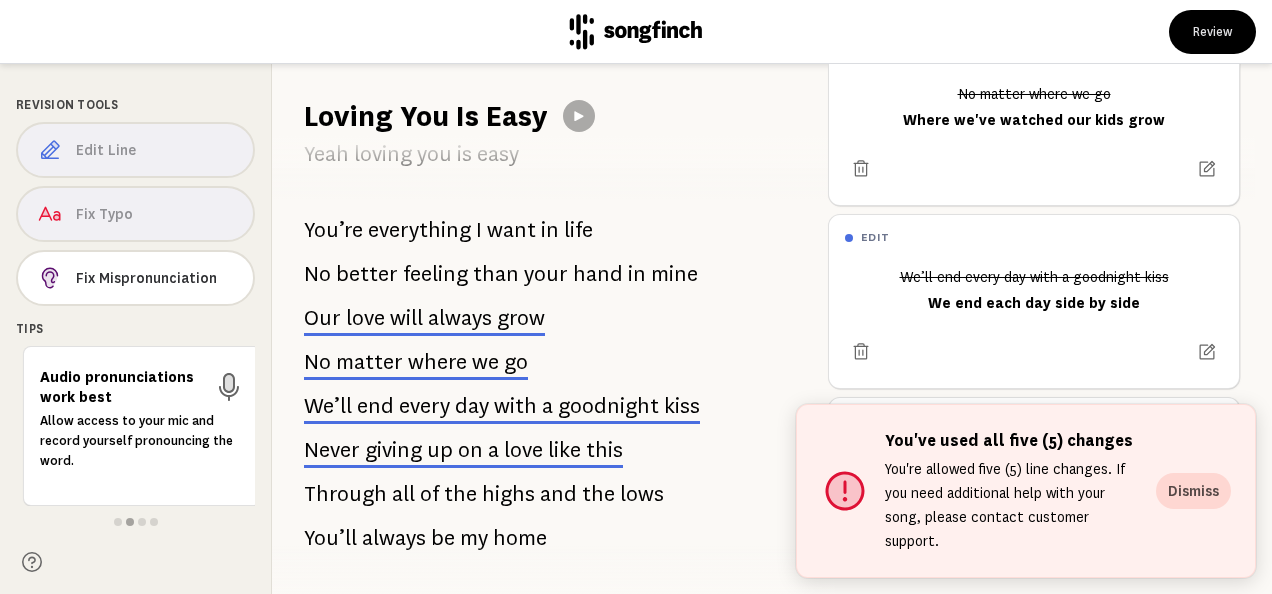 scroll, scrollTop: 437, scrollLeft: 0, axis: vertical 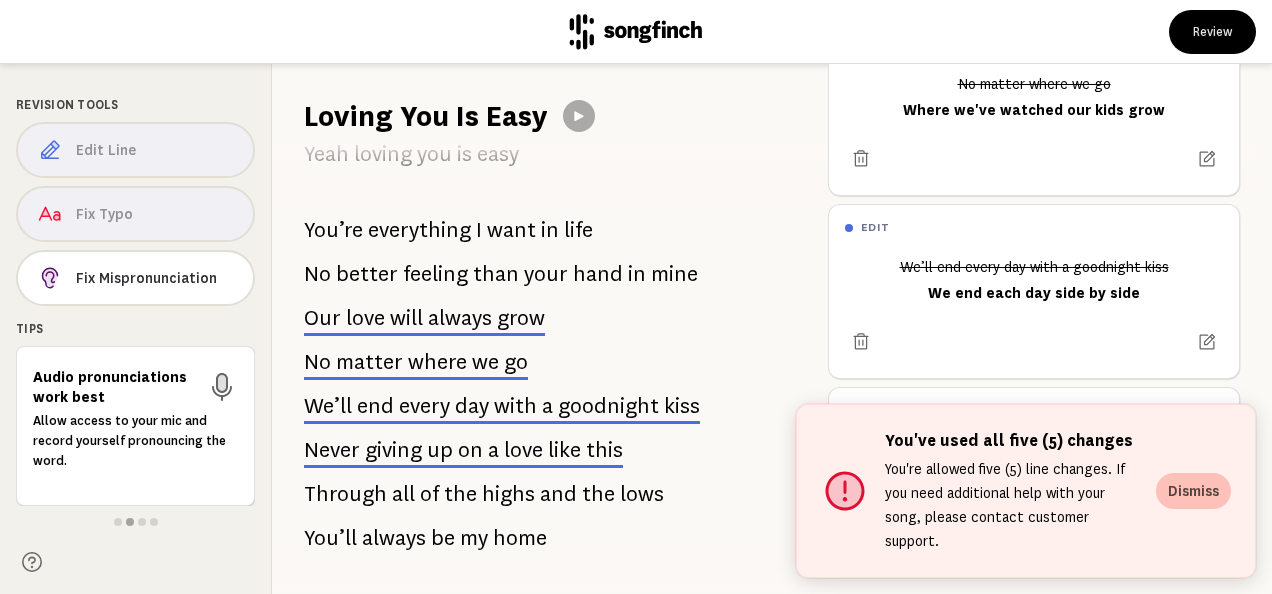 click on "Dismiss" at bounding box center (1193, 491) 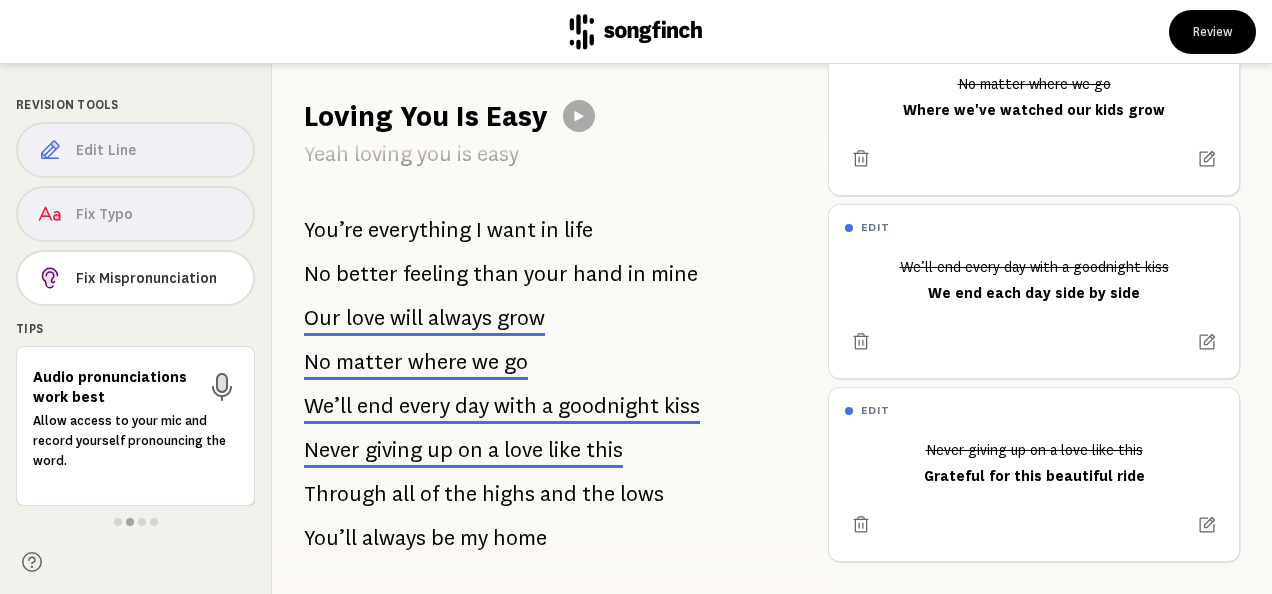 click on "of" at bounding box center [429, 494] 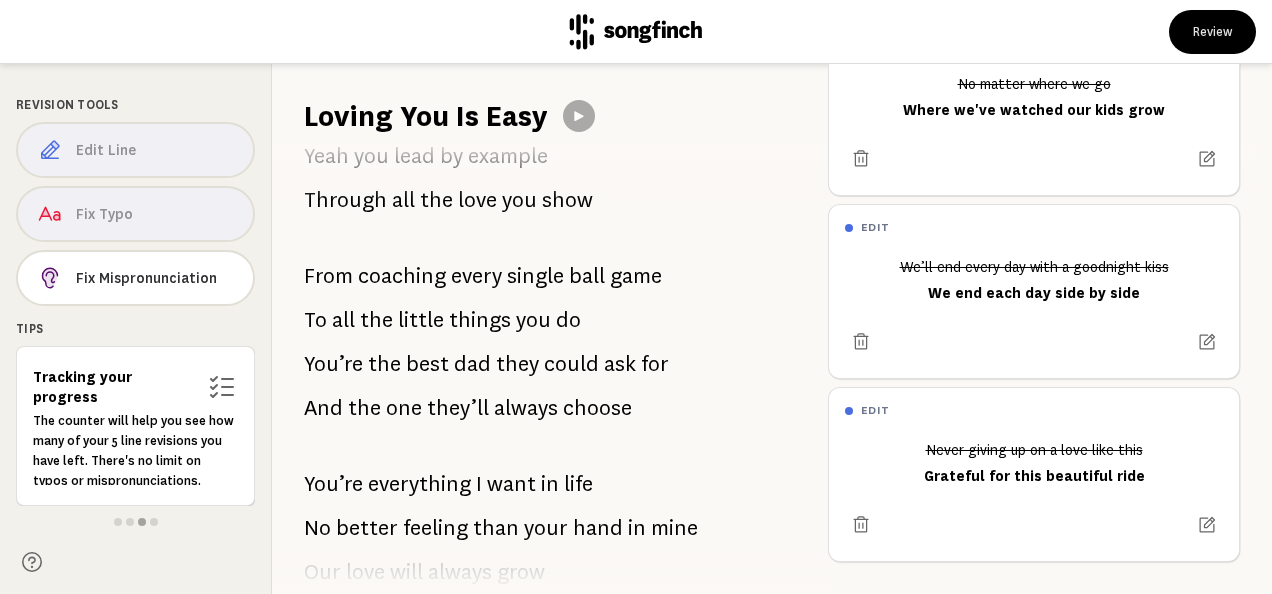 scroll, scrollTop: 1000, scrollLeft: 0, axis: vertical 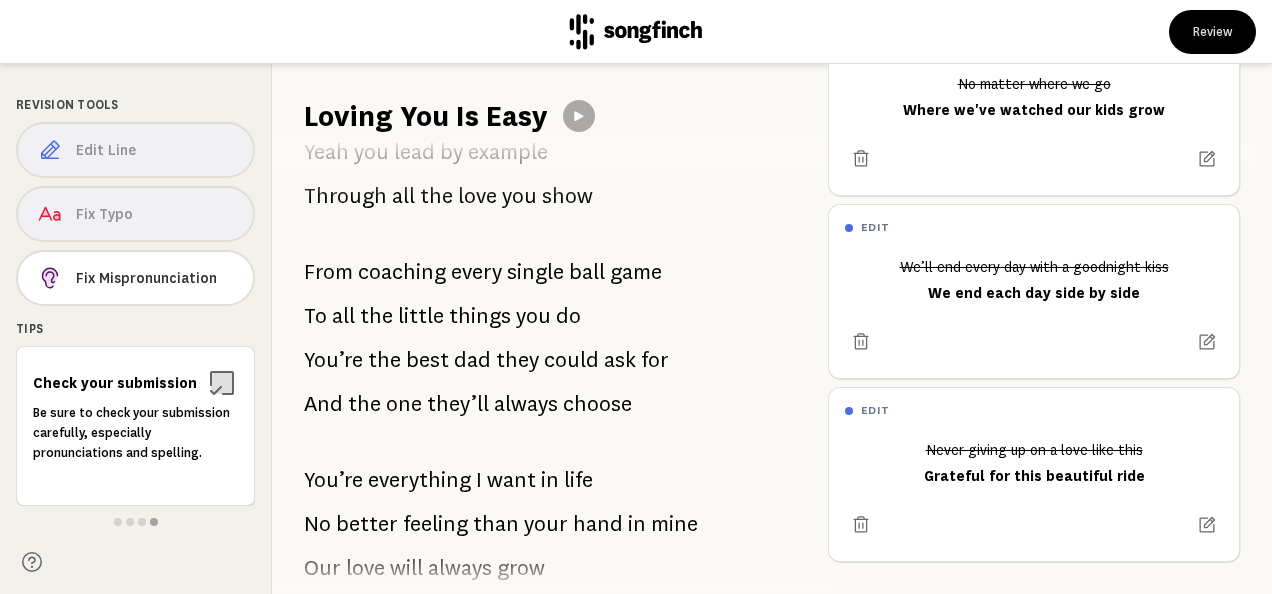 click on "coaching" at bounding box center (402, 272) 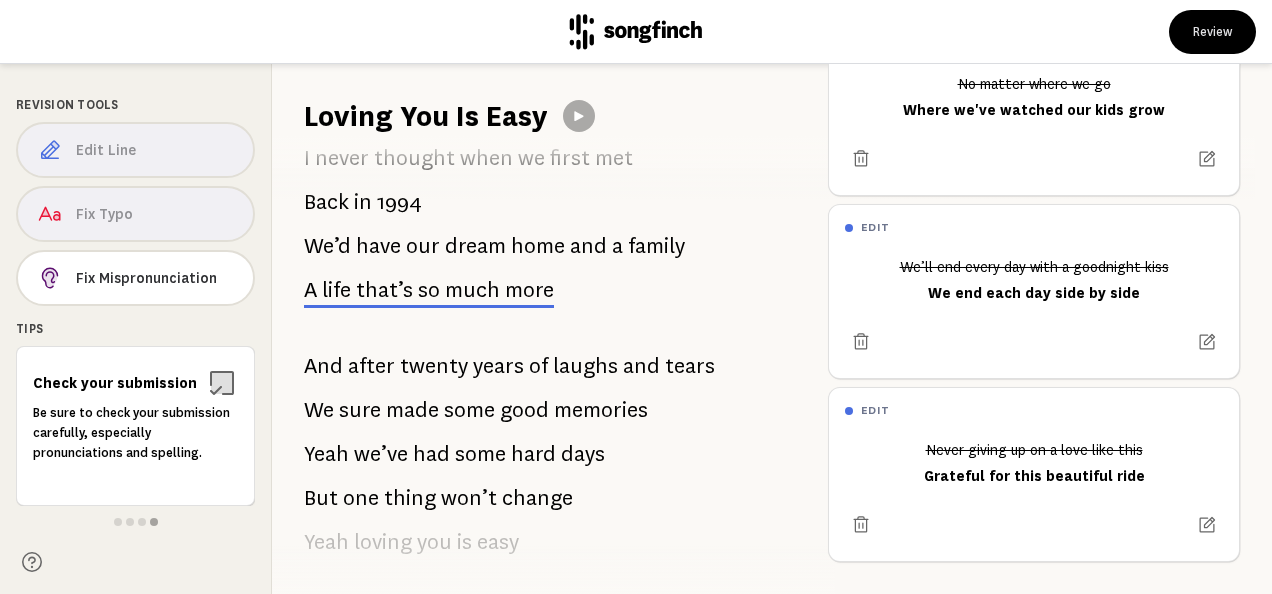 scroll, scrollTop: 0, scrollLeft: 0, axis: both 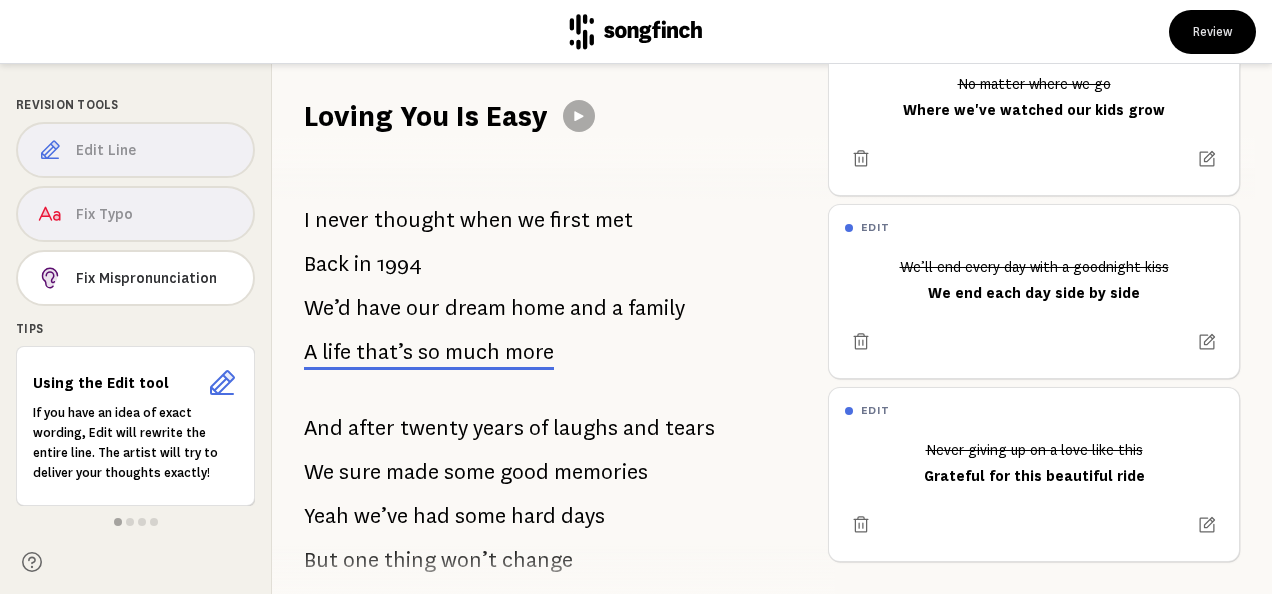 click on "edit" at bounding box center (1034, 227) 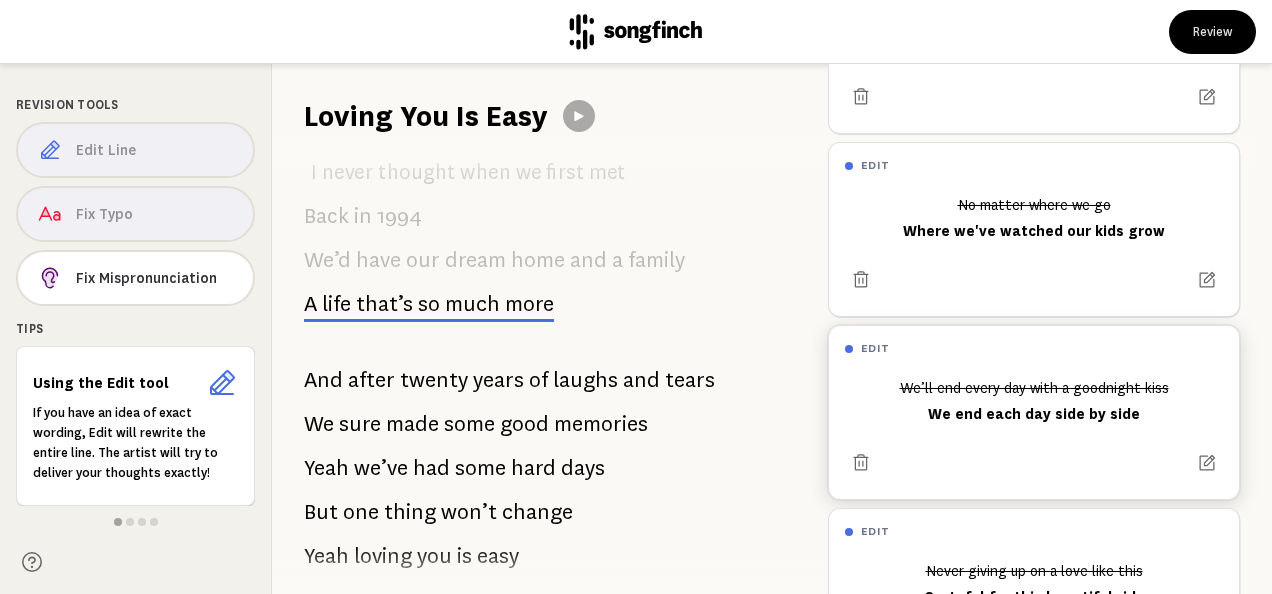 scroll, scrollTop: 232, scrollLeft: 0, axis: vertical 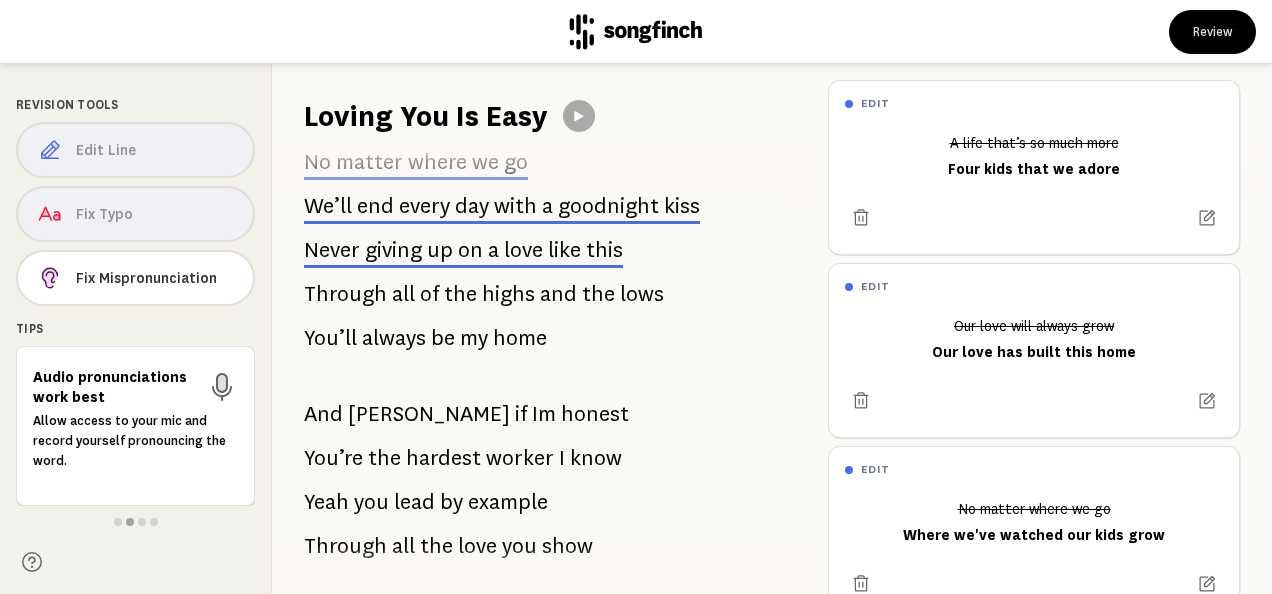 click on "Through" at bounding box center [345, 294] 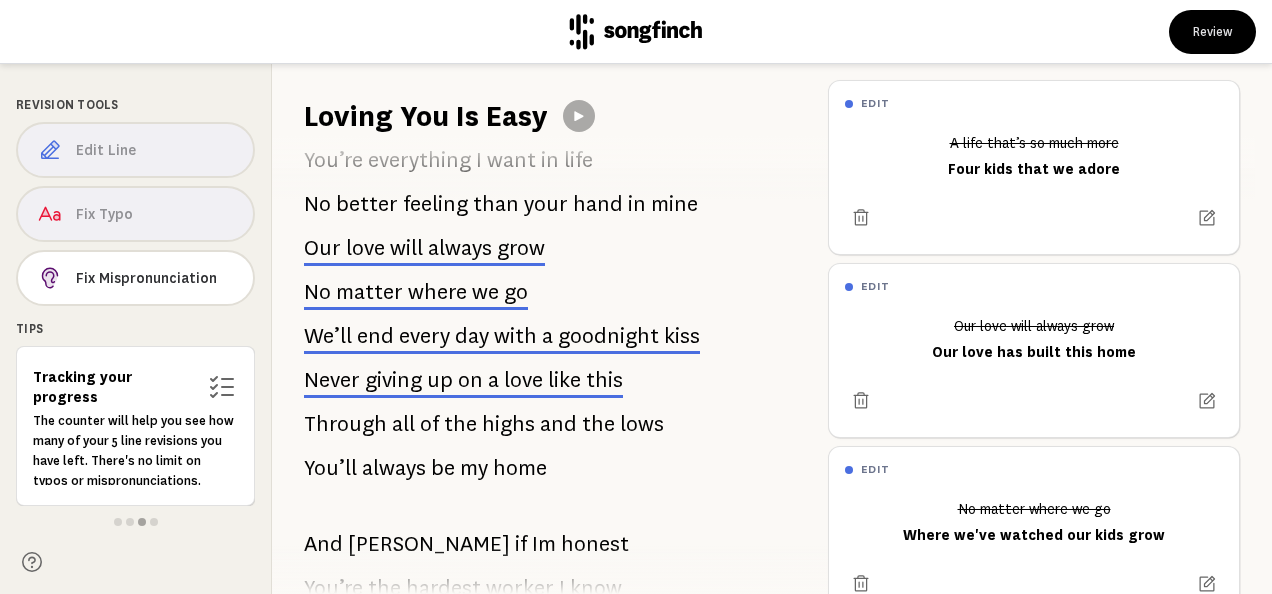 scroll, scrollTop: 526, scrollLeft: 0, axis: vertical 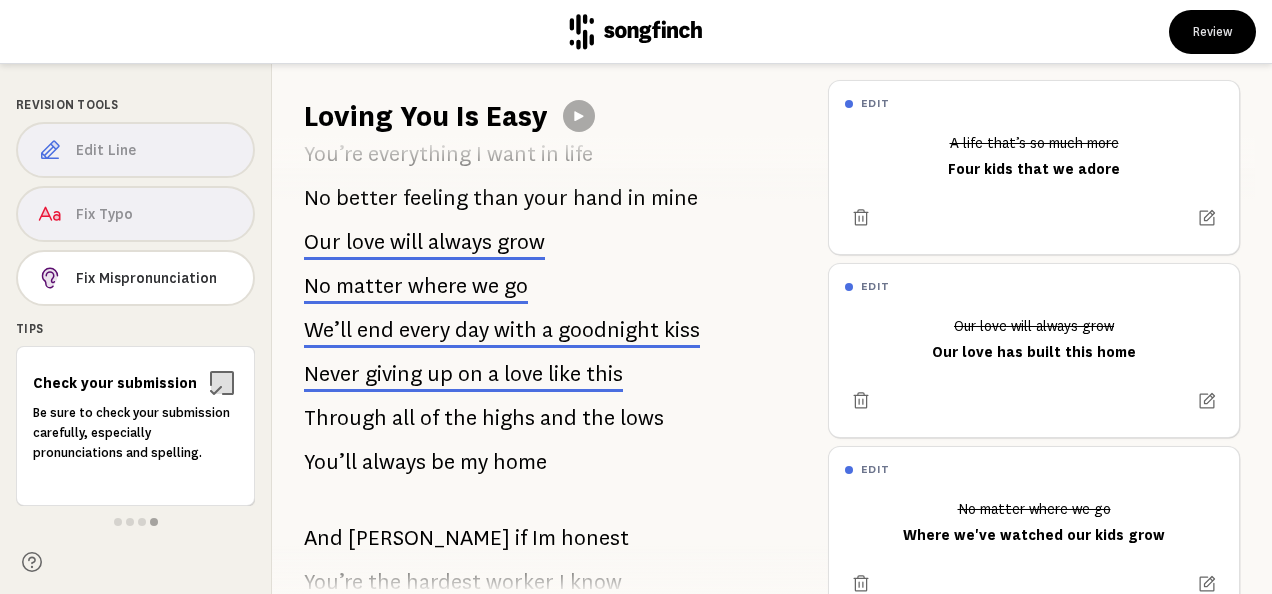 click on "Our love will always grow Our love has built this home" at bounding box center (1034, 373) 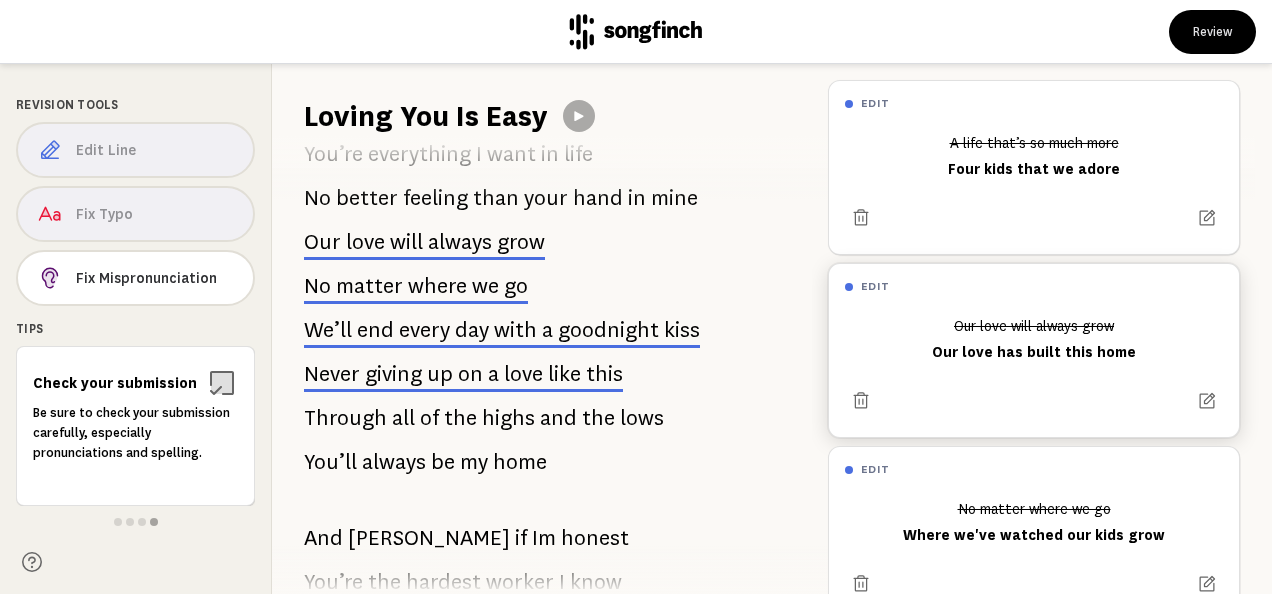 scroll, scrollTop: 68, scrollLeft: 0, axis: vertical 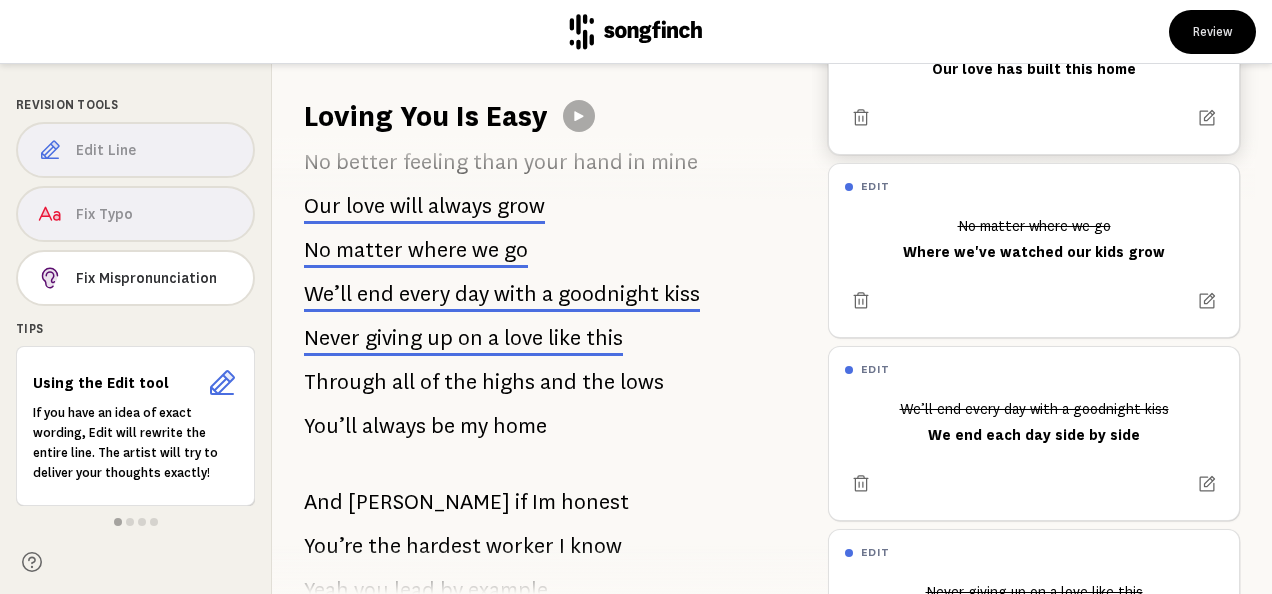 click on "We’ll end every day with a goodnight kiss We end each day side by side" at bounding box center [1034, 422] 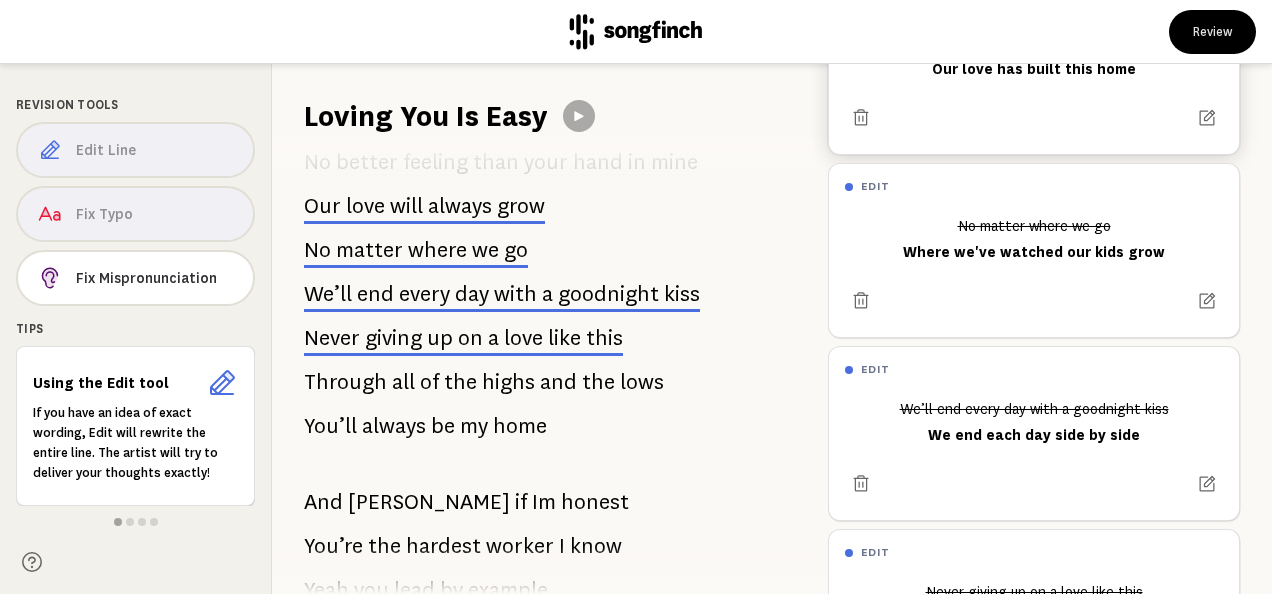 scroll, scrollTop: 622, scrollLeft: 0, axis: vertical 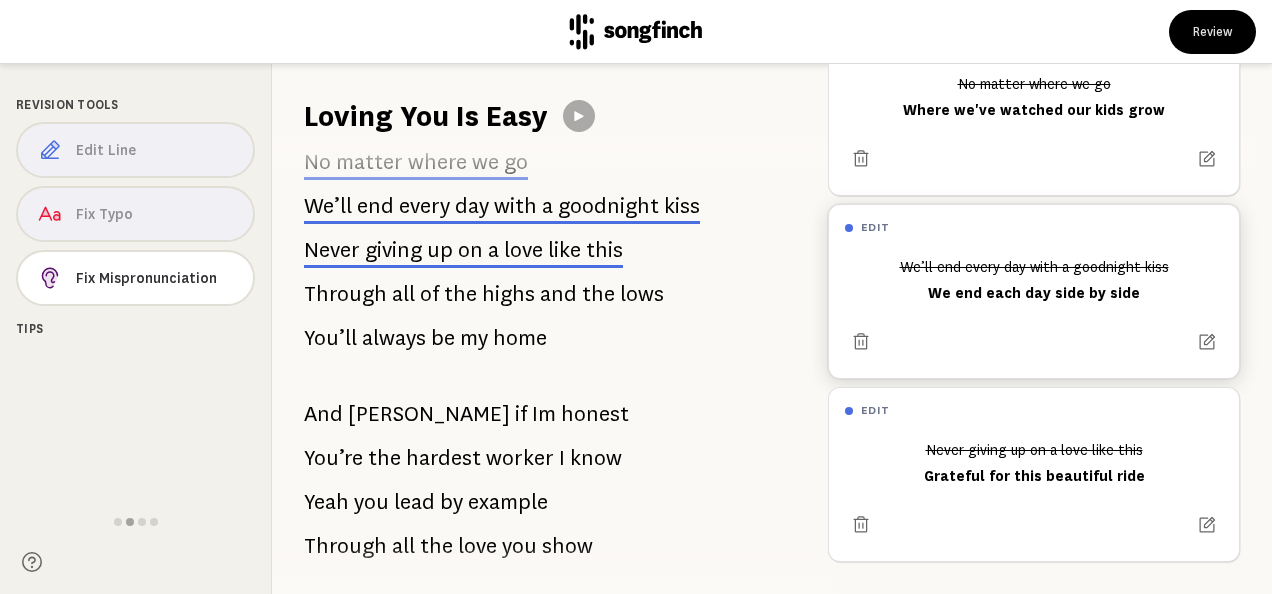 click on "the" at bounding box center (384, 458) 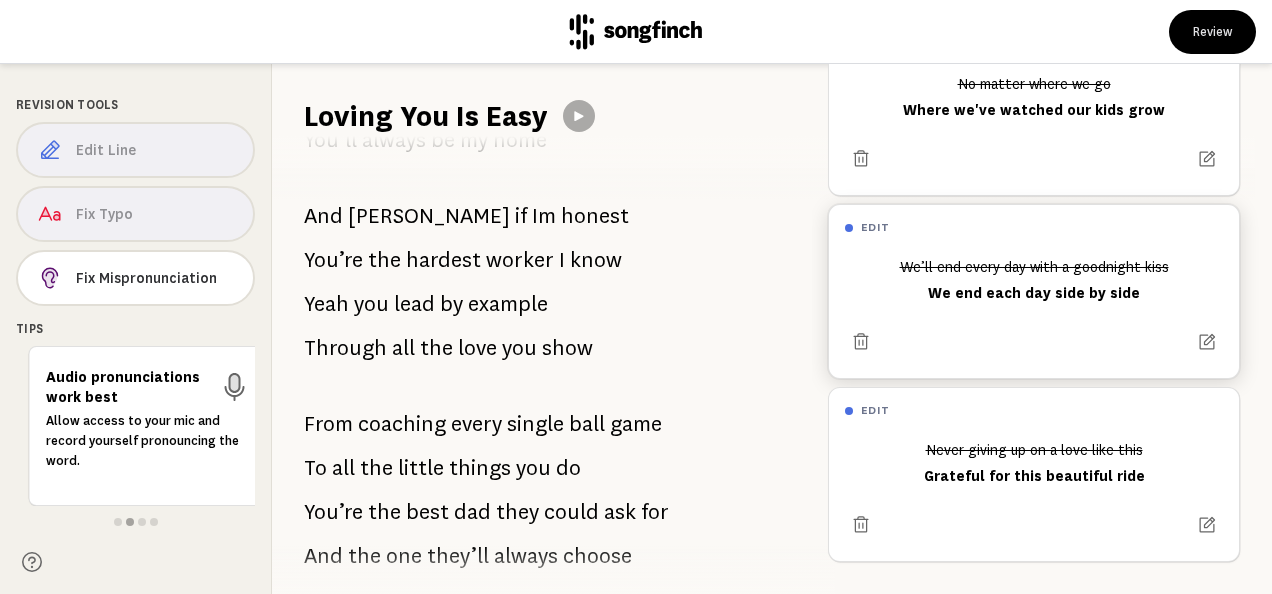 scroll, scrollTop: 850, scrollLeft: 0, axis: vertical 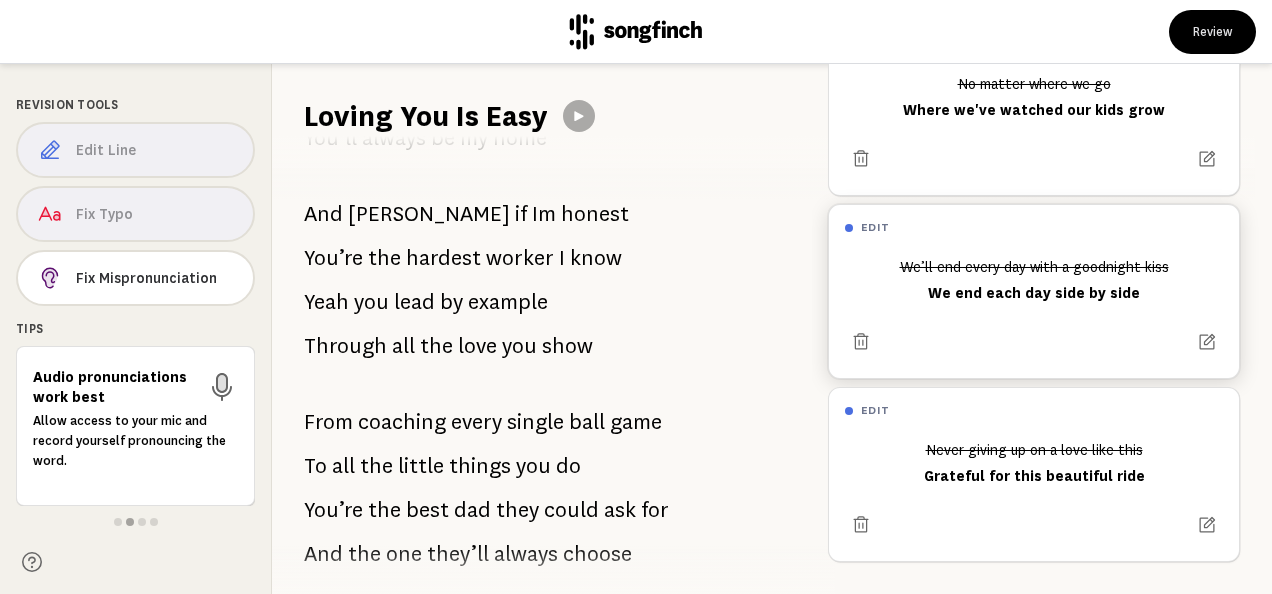click on "little" at bounding box center (421, 466) 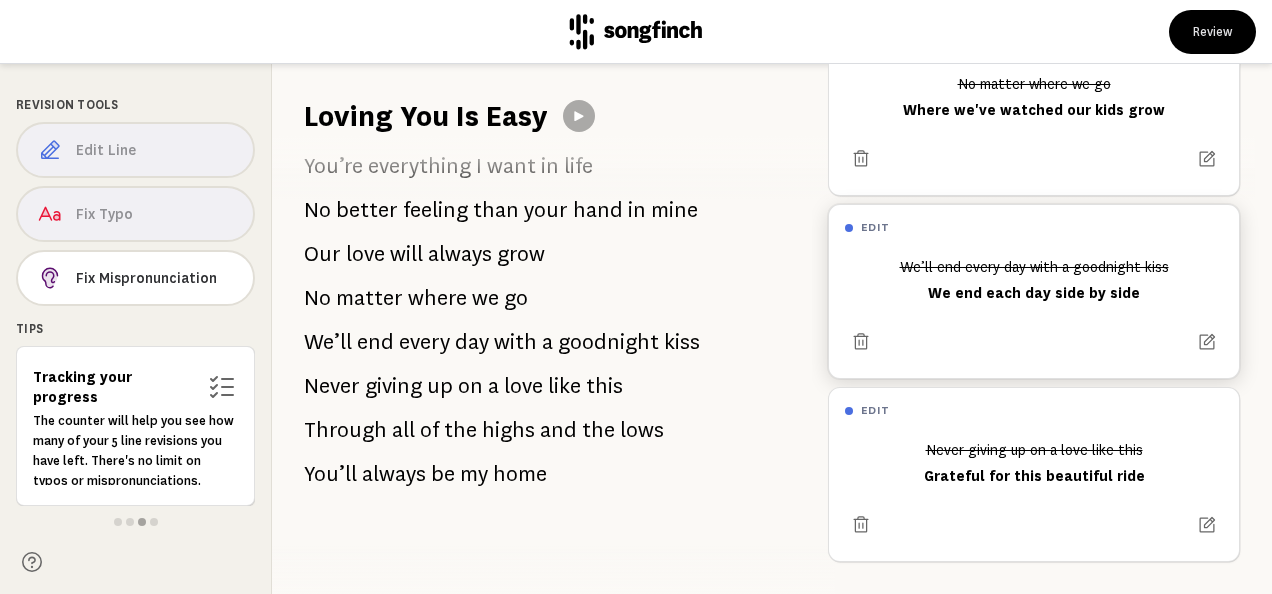 scroll, scrollTop: 1953, scrollLeft: 0, axis: vertical 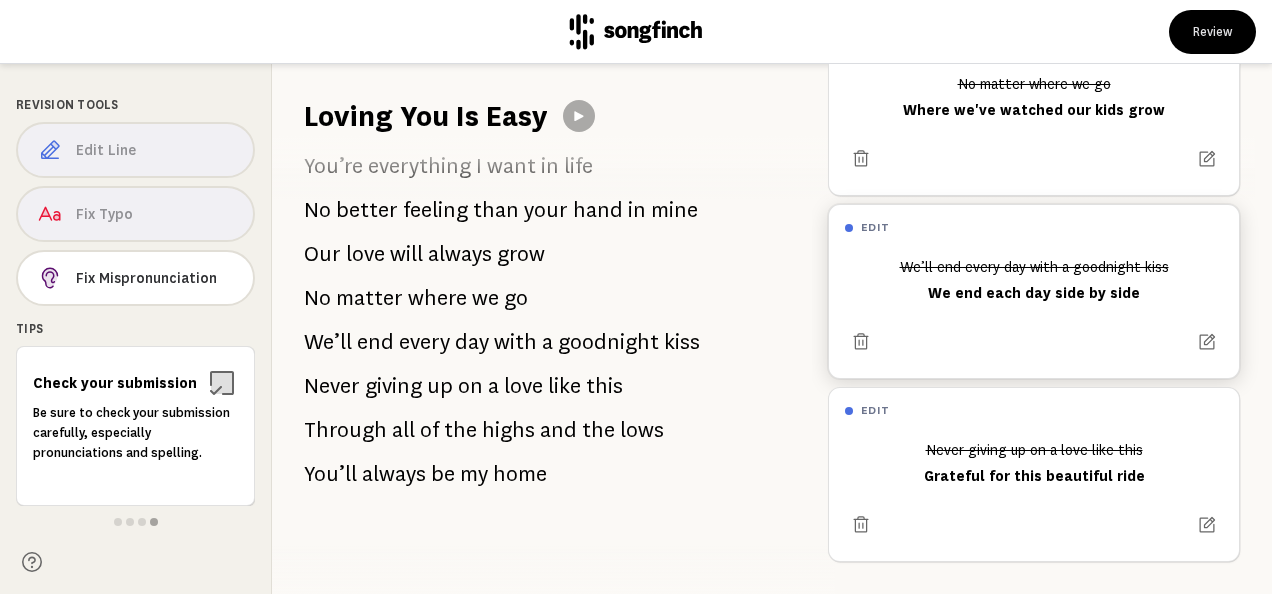 click on "I   never   thought   when   we   first   met   Back   in   [DATE]   We’d   have   our   dream   home   and   a   family   A   life   that’s   so   much   more   And   after   twenty   years   of   laughs   and   tears   We   sure   made   some   good   memories   Yeah   we’ve   had   some   hard   days   But   one   thing   won’t   change   Yeah   loving   you   is   easy   You’re   everything   I   want   in   life   No   better   feeling   than   your   hand   in   mine   Our   love   will   always   grow   No   matter   where   we   go   We’ll   end   every   day   with   a   goodnight   kiss   Never   giving   up   on   a   love   like   this   Through   all   of   the   highs   and   the   lows   You’ll   always   be   my   home   And   [PERSON_NAME]   if   Im   honest   You’re   the   hardest   worker   I   know   Yeah   you   lead   by   example   Through   all   the   love   you   show   From   coaching   every   single   ball   game   To   all   the   little   things   you   do   You’re" at bounding box center [542, 365] 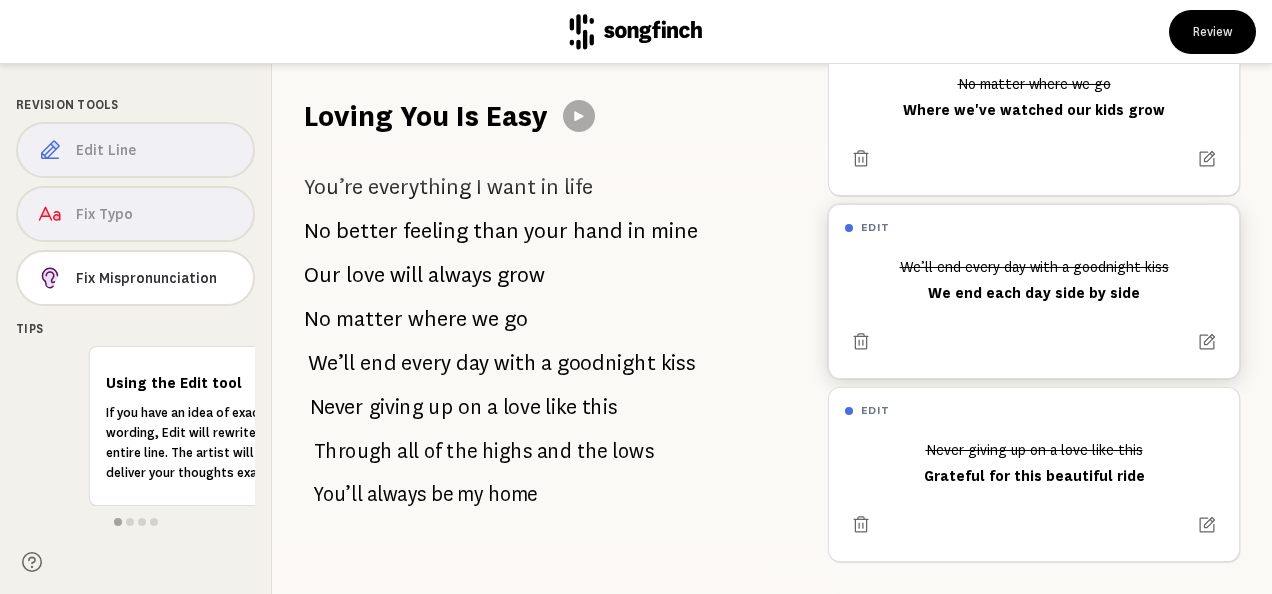 scroll, scrollTop: 1953, scrollLeft: 0, axis: vertical 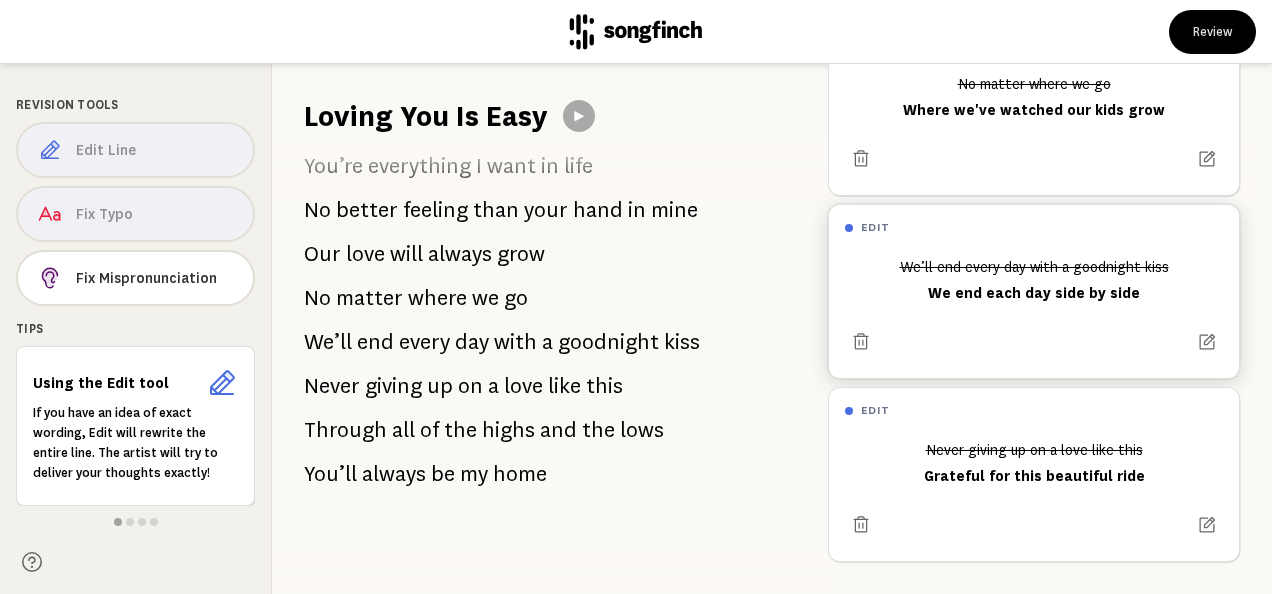 click on "Review" at bounding box center [1212, 32] 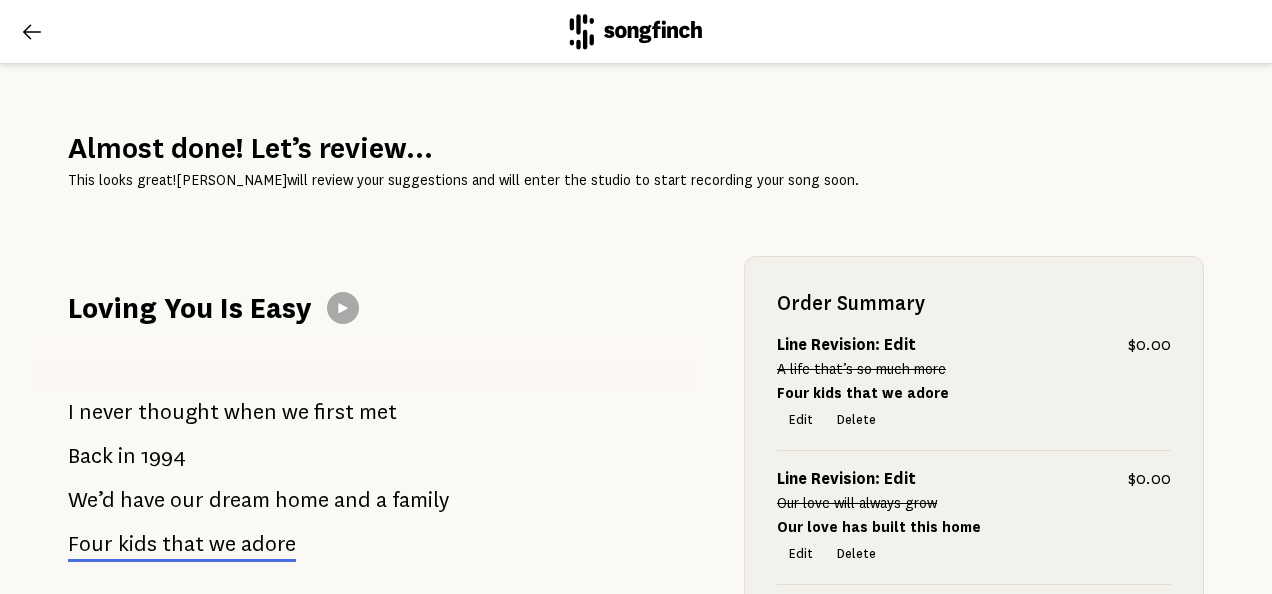 click on "A life that’s so much more" at bounding box center [861, 369] 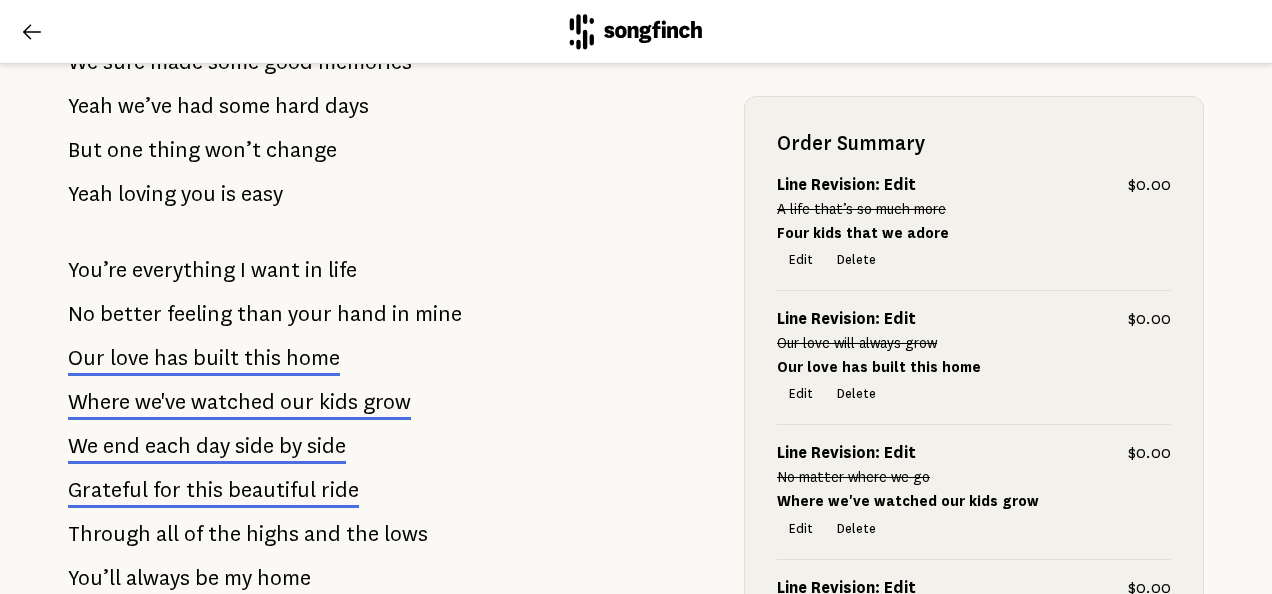 scroll, scrollTop: 615, scrollLeft: 0, axis: vertical 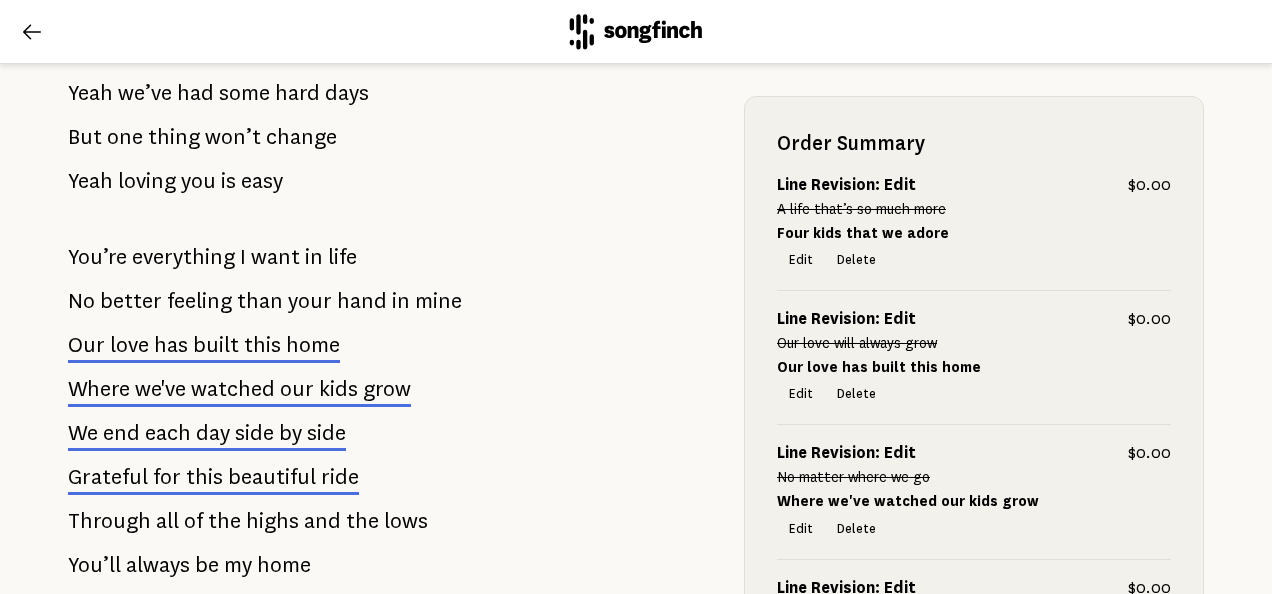 click on "Order Summary Line Revision: Edit   $0.00 A life that’s so much more Four kids that we adore Edit Delete Line Revision: Edit   $0.00 Our love will always grow Our love has built this home Edit Delete Line Revision: Edit   $0.00 No matter where we go Where we've watched our kids grow Edit Delete Line Revision: Edit   $0.00 We’ll end every day with a goodnight kiss We end each day side by side Edit Delete Line Revision: Edit   $0.00 Never giving up on a love like this Grateful for this beautiful ride Edit Delete Name a fair price While Songfinch won’t charge you for updates, any payment goes directly to your artist for their time spent making your edits. $0 $25 $50 Other Subtotal   $25.00 Tax   — [DATE] Total   USD   $25.00   I have thoroughly reviewed my requested revisions. I understand that once these are submitted, I will not be able to make any further edits using this tool. Submit Revisions and Checkout" at bounding box center [974, 745] 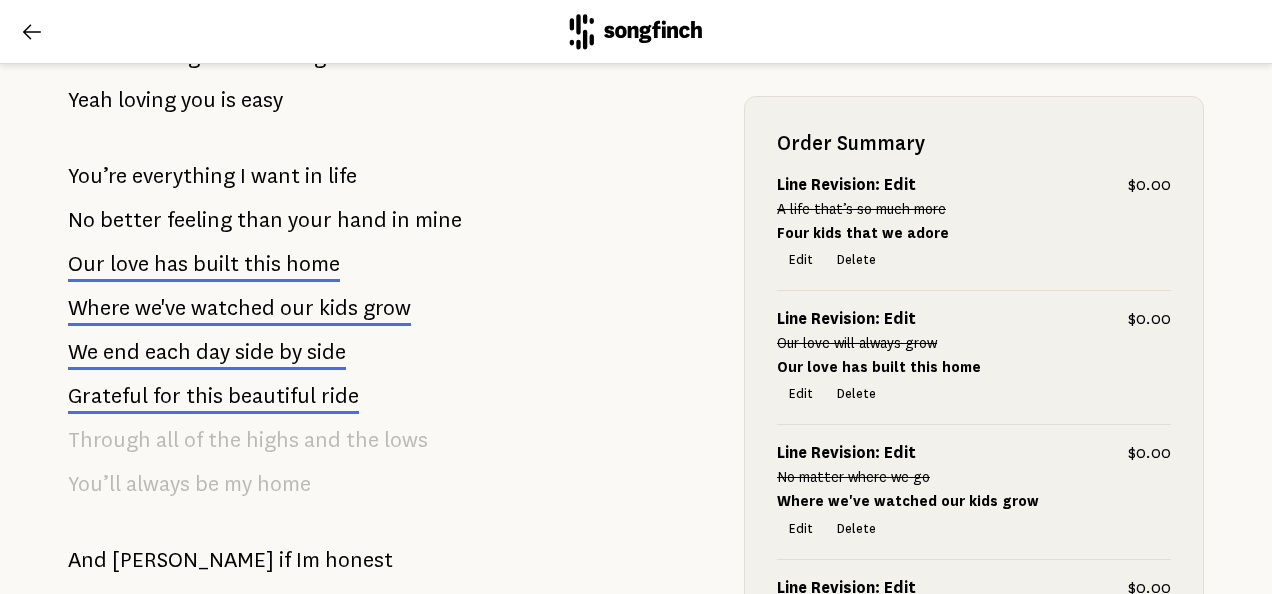 scroll, scrollTop: 699, scrollLeft: 0, axis: vertical 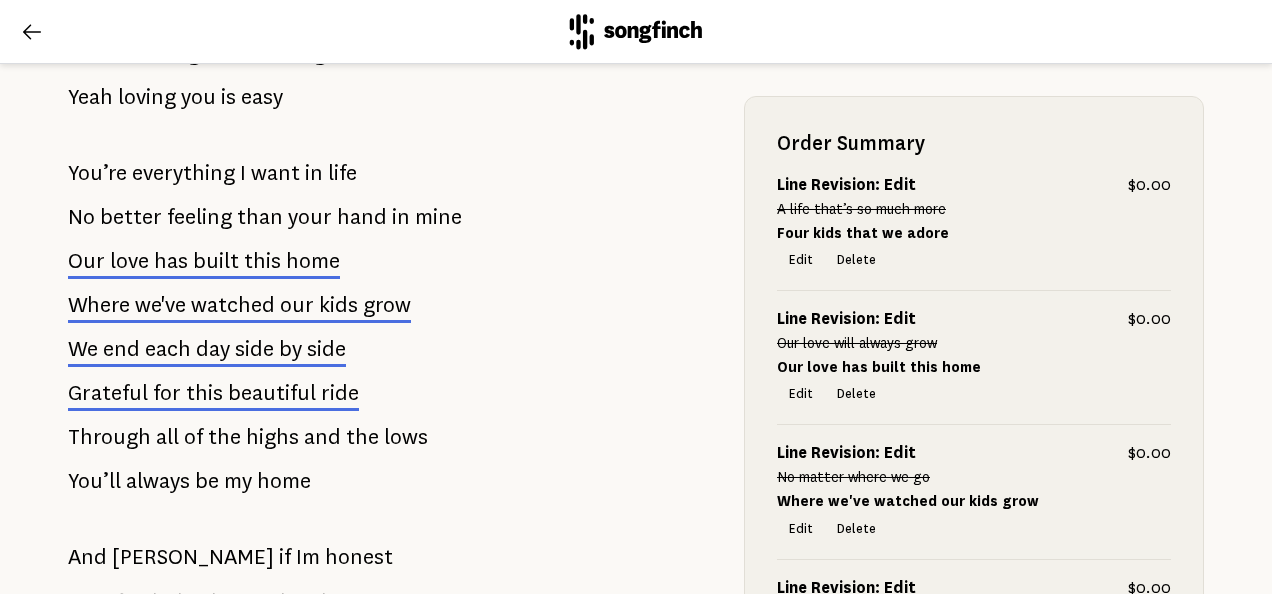 click on "Almost done! Let’s review... This looks great!  [PERSON_NAME]  will review your suggestions and will enter the studio to start recording your song soon. Loving You Is Easy I   never   thought   when   we   first   met   Back   in   [DATE]   We’d   have   our   dream   home   and   a   family   Four   kids   that   we   adore   And   after   twenty   years   of   laughs   and   tears   We   sure   made   some   good   memories   Yeah   we’ve   had   some   hard   days   But   one   thing   won’t   change   Yeah   loving   you   is   easy   You’re   everything   I   want   in   life   No   better   feeling   than   your   hand   in   mine   Our   love   has   built   this   home   Where   we've   watched   our   kids   grow   We   end   each   day   side   by   side   Grateful   for   this   beautiful   ride   Through   all   of   the   highs   and   the   lows   You’ll   always   be   my   home   And   [PERSON_NAME]   if   Im   honest   You’re   the   hardest   worker   I   know   Yeah   you   lead   by" at bounding box center [636, 329] 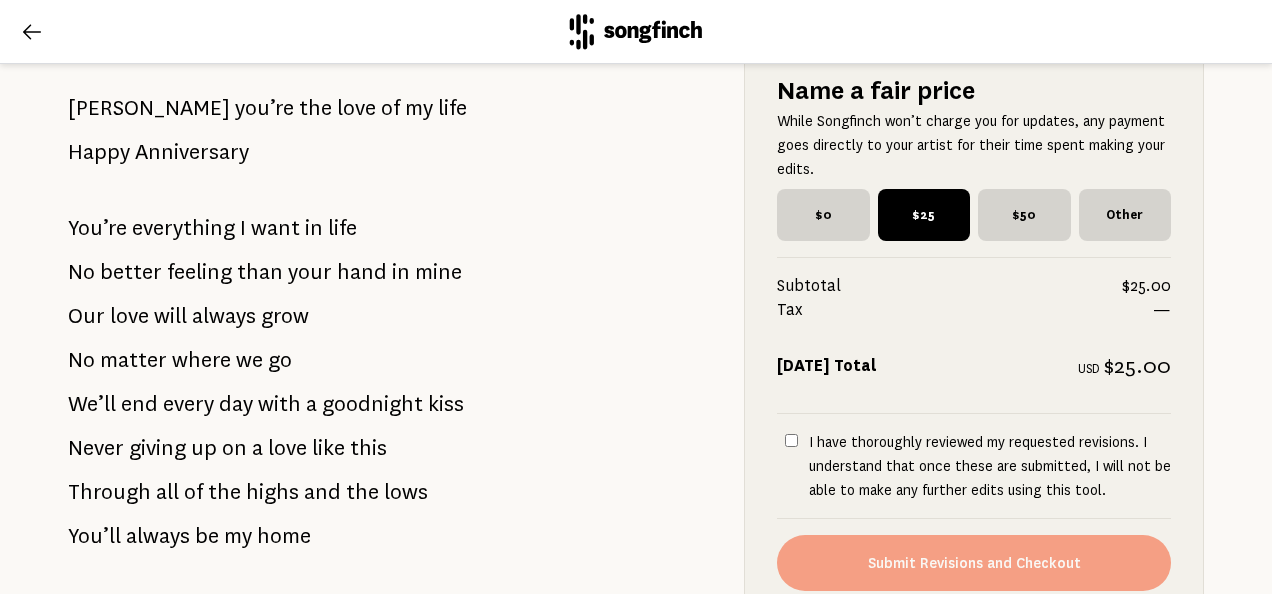 scroll, scrollTop: 2087, scrollLeft: 0, axis: vertical 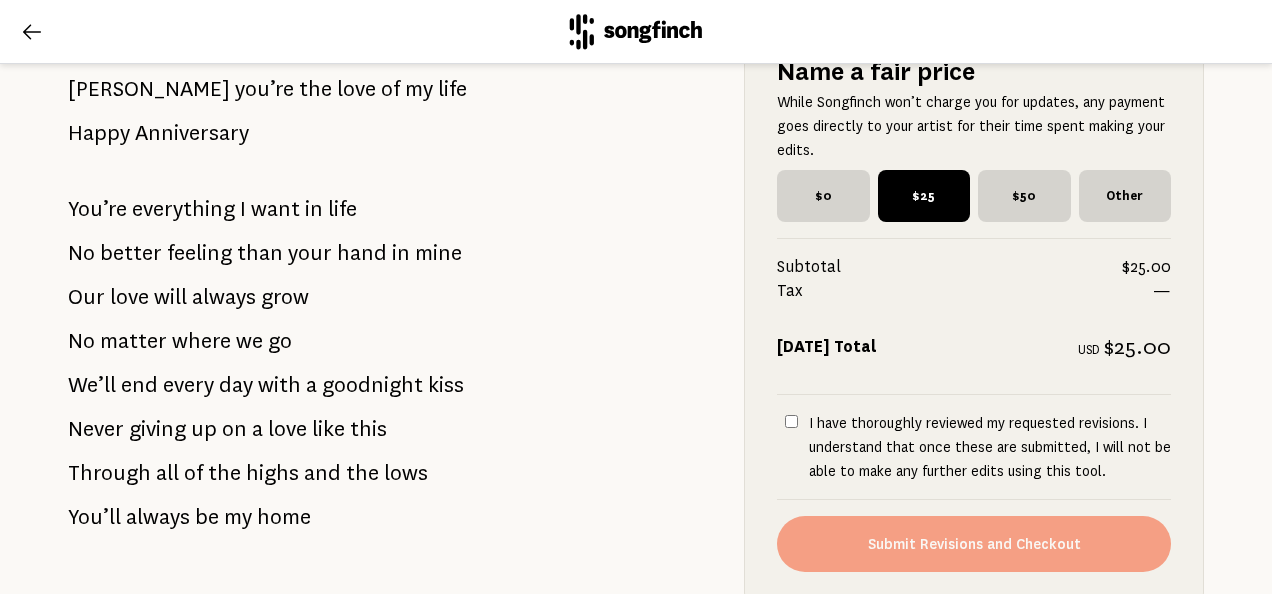 click on "I have thoroughly reviewed my requested revisions. I understand that once these are submitted, I will not be able to make any further edits using this tool." at bounding box center (974, 447) 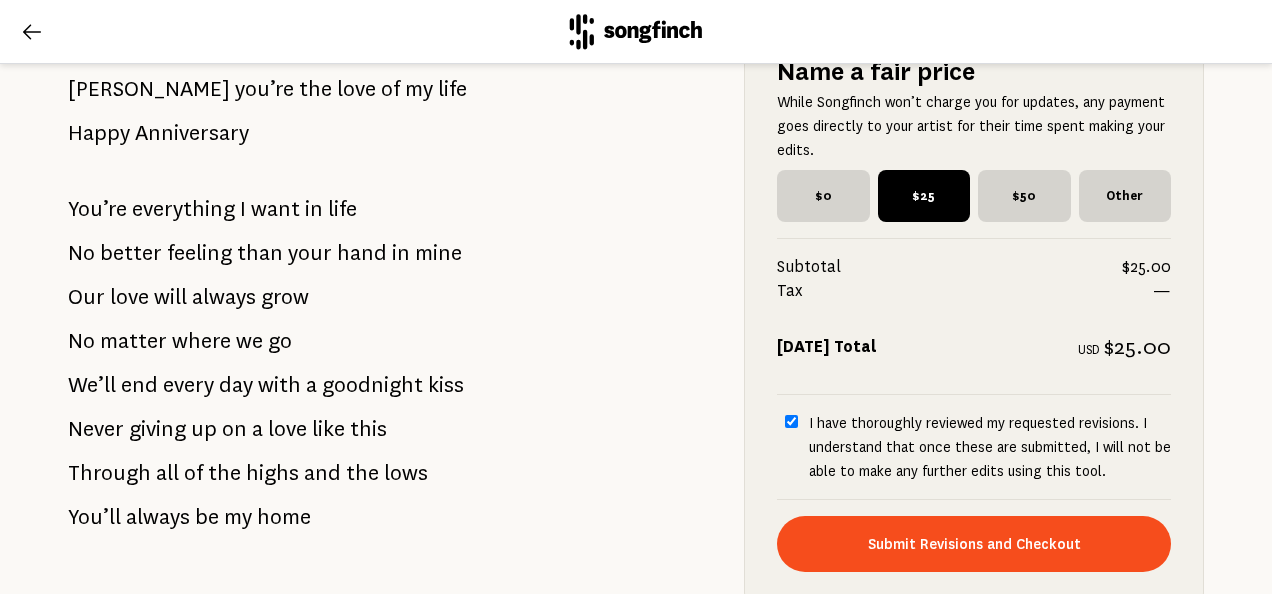 click on "I have thoroughly reviewed my requested revisions. I understand that once these are submitted, I will not be able to make any further edits using this tool." at bounding box center (990, 447) 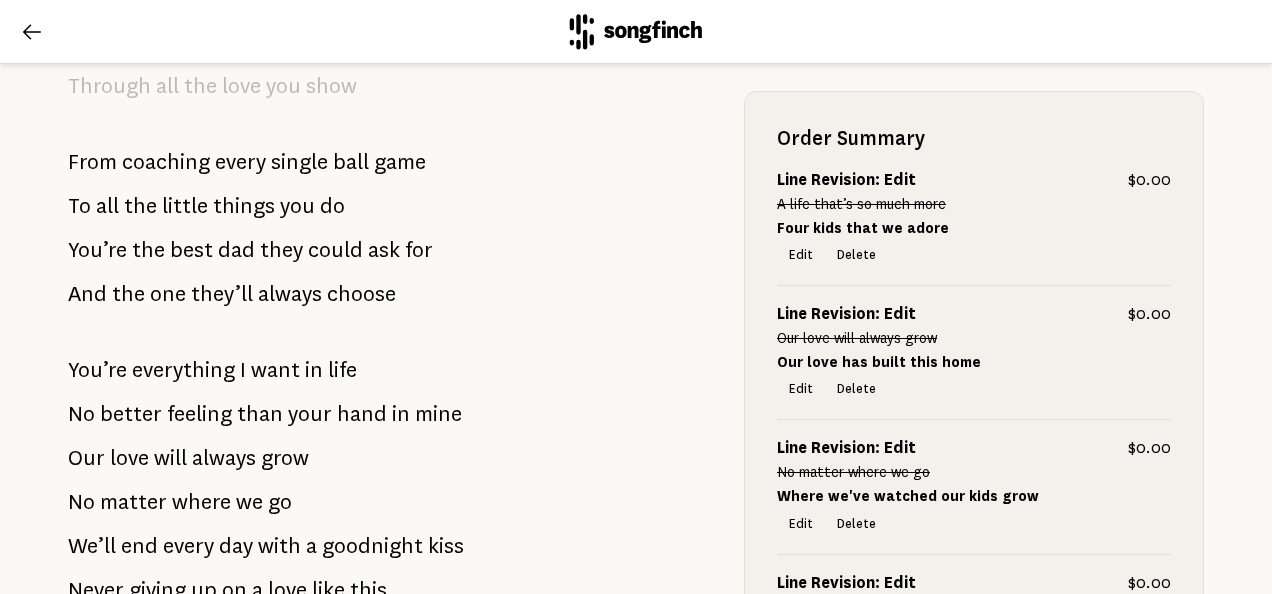 scroll, scrollTop: 1301, scrollLeft: 0, axis: vertical 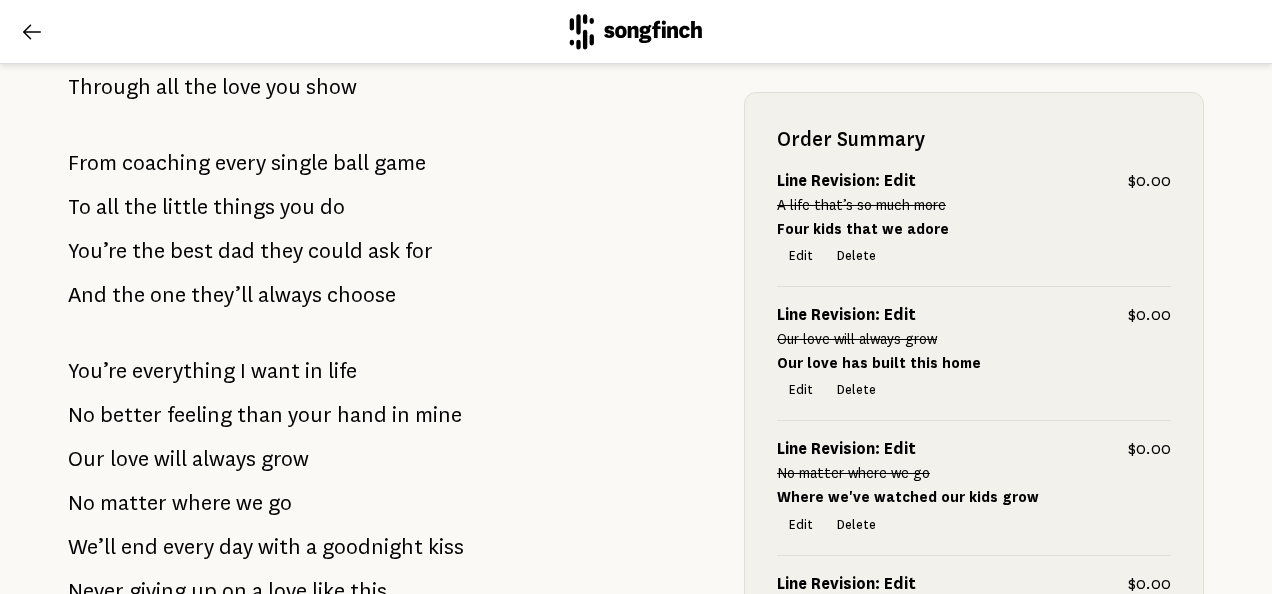 click on "Order Summary Line Revision: Edit   $0.00 A life that’s so much more Four kids that we adore Edit Delete Line Revision: Edit   $0.00 Our love will always grow Our love has built this home Edit Delete Line Revision: Edit   $0.00 No matter where we go Where we've watched our kids grow Edit Delete Line Revision: Edit   $0.00 We’ll end every day with a goodnight kiss We end each day side by side Edit Delete Line Revision: Edit   $0.00 Never giving up on a love like this Grateful for this beautiful ride Edit Delete Name a fair price While Songfinch won’t charge you for updates, any payment goes directly to your artist for their time spent making your edits. $0 $25 $50 Other Subtotal   $25.00 Tax   — [DATE] Total   USD   $25.00   I have thoroughly reviewed my requested revisions. I understand that once these are submitted, I will not be able to make any further edits using this tool. Submit Revisions and Checkout" at bounding box center [974, 741] 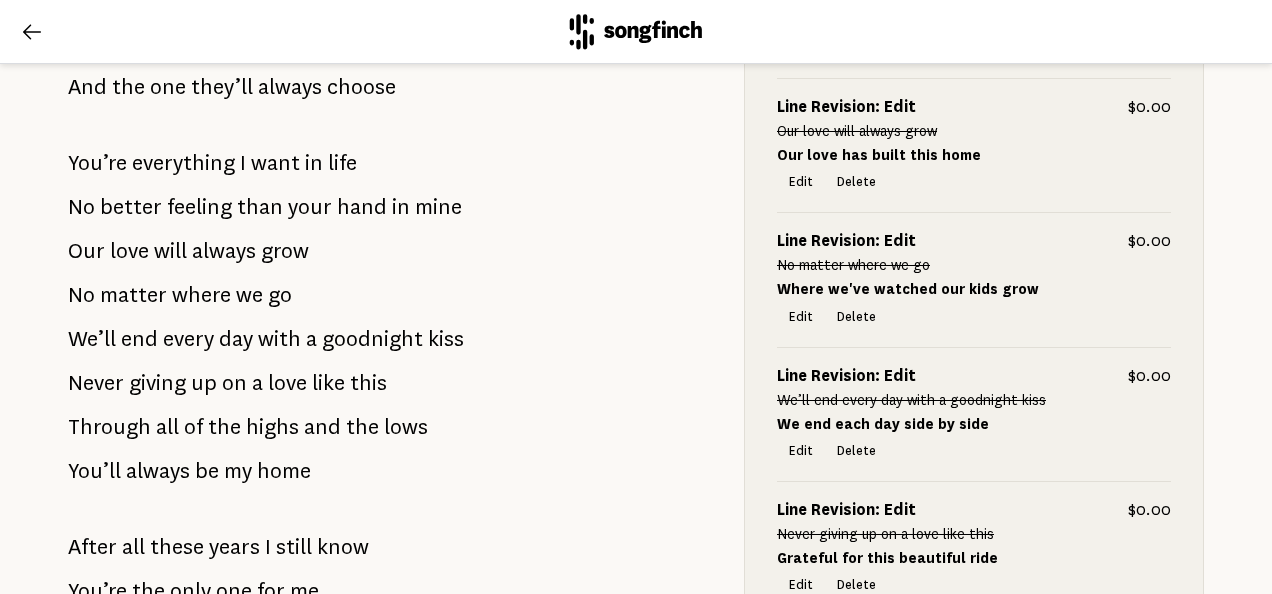 scroll, scrollTop: 1520, scrollLeft: 0, axis: vertical 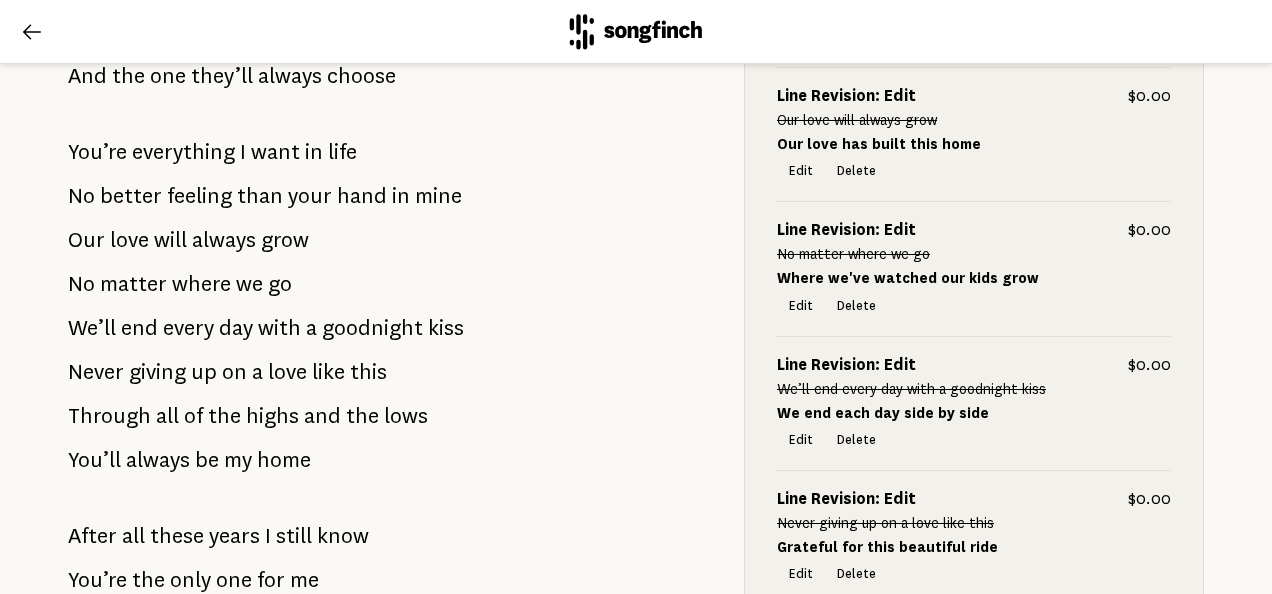 click on "Order Summary Line Revision: Edit   $0.00 A life that’s so much more Four kids that we adore Edit Delete Line Revision: Edit   $0.00 Our love will always grow Our love has built this home Edit Delete Line Revision: Edit   $0.00 No matter where we go Where we've watched our kids grow Edit Delete Line Revision: Edit   $0.00 We’ll end every day with a goodnight kiss We end each day side by side Edit Delete Line Revision: Edit   $0.00 Never giving up on a love like this Grateful for this beautiful ride Edit Delete Name a fair price While Songfinch won’t charge you for updates, any payment goes directly to your artist for their time spent making your edits. $0 $25 $50 Other Subtotal   $25.00 Tax   — [DATE] Total   USD   $25.00   I have thoroughly reviewed my requested revisions. I understand that once these are submitted, I will not be able to make any further edits using this tool. Submit Revisions and Checkout" at bounding box center (974, 522) 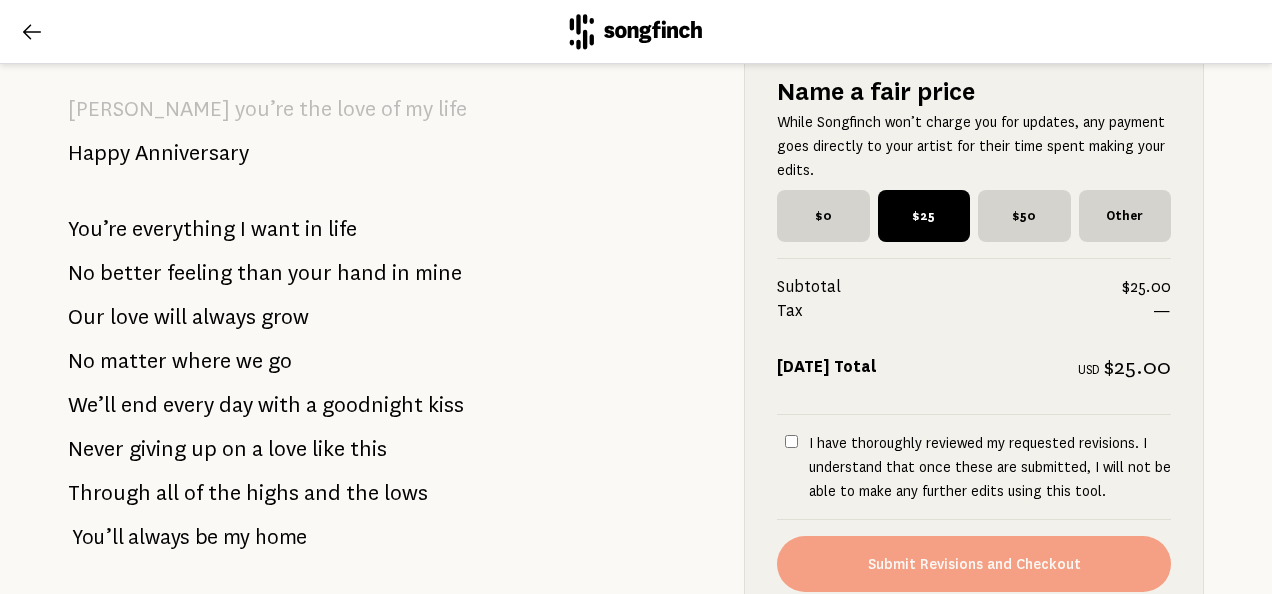 scroll, scrollTop: 2232, scrollLeft: 0, axis: vertical 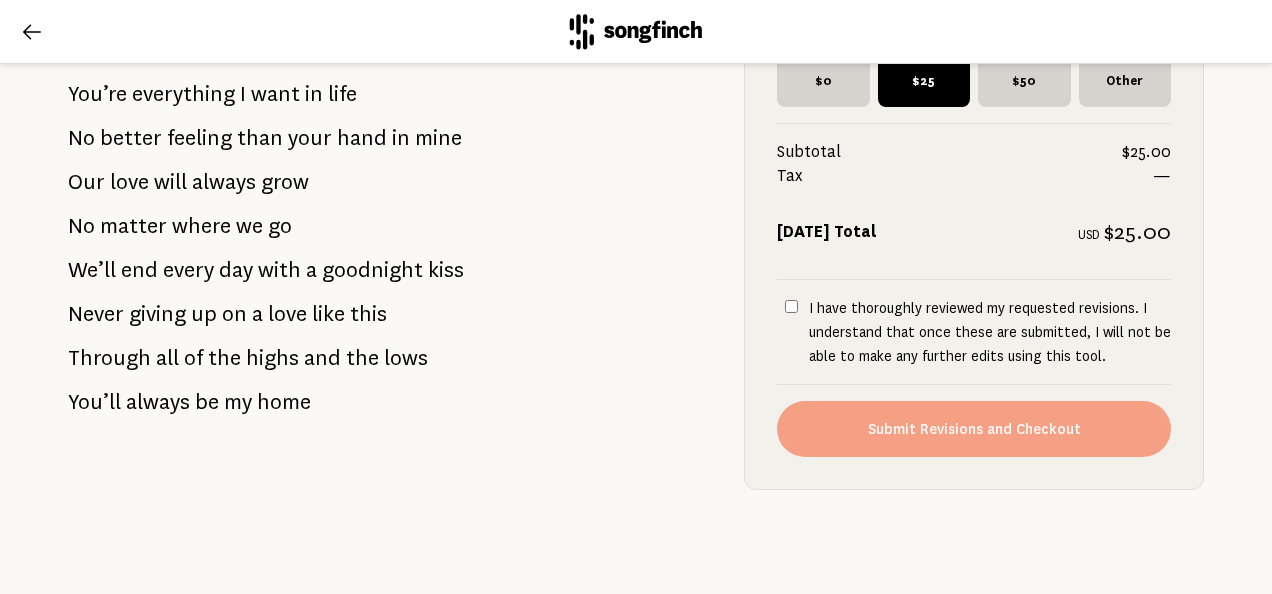 click on "I have thoroughly reviewed my requested revisions. I understand that once these are submitted, I will not be able to make any further edits using this tool." at bounding box center (791, 306) 